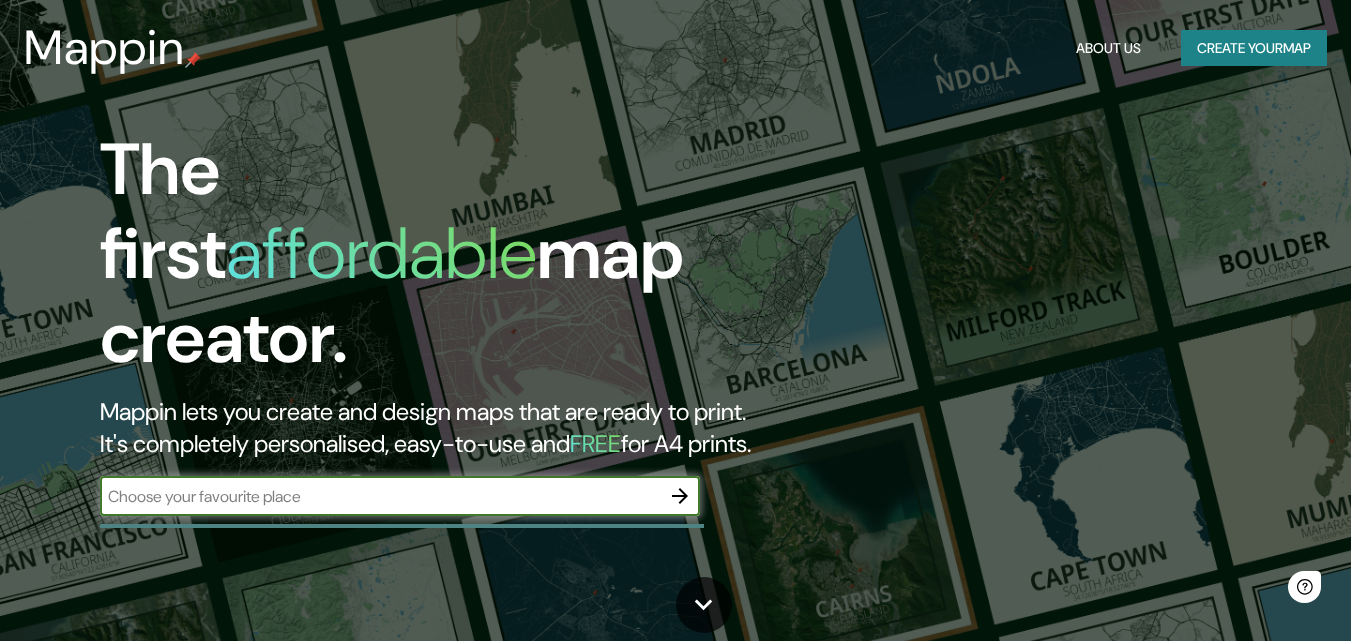 scroll, scrollTop: 0, scrollLeft: 0, axis: both 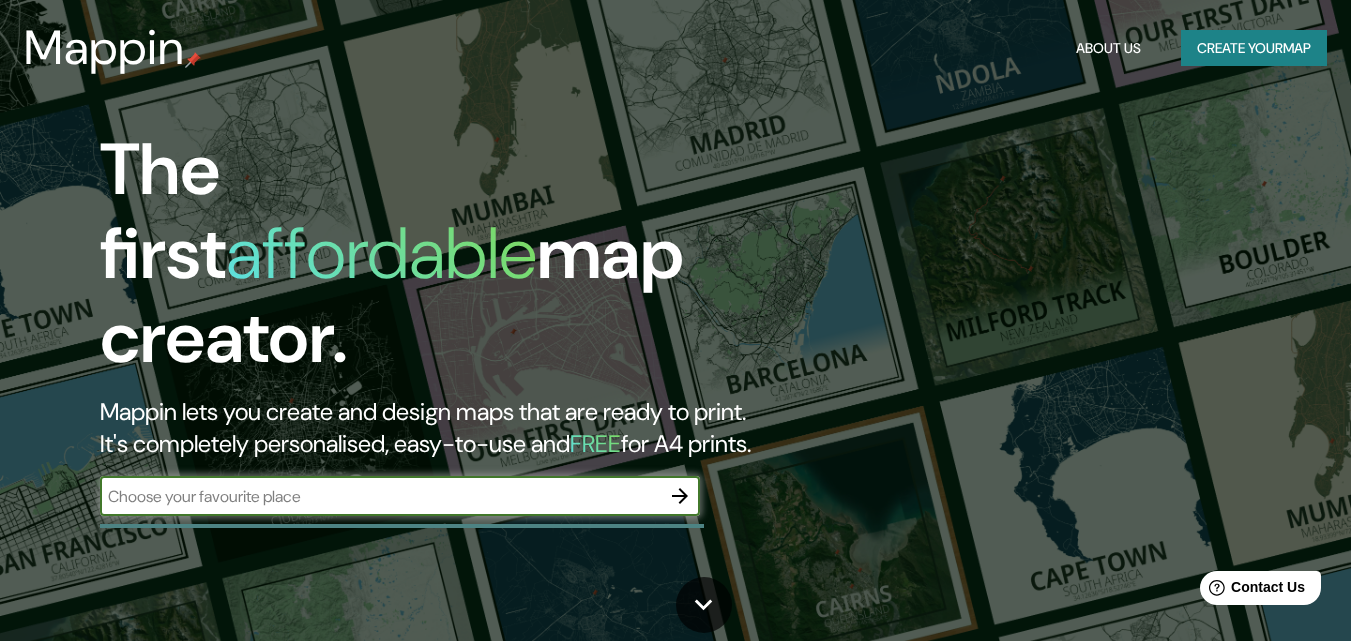 click at bounding box center (380, 496) 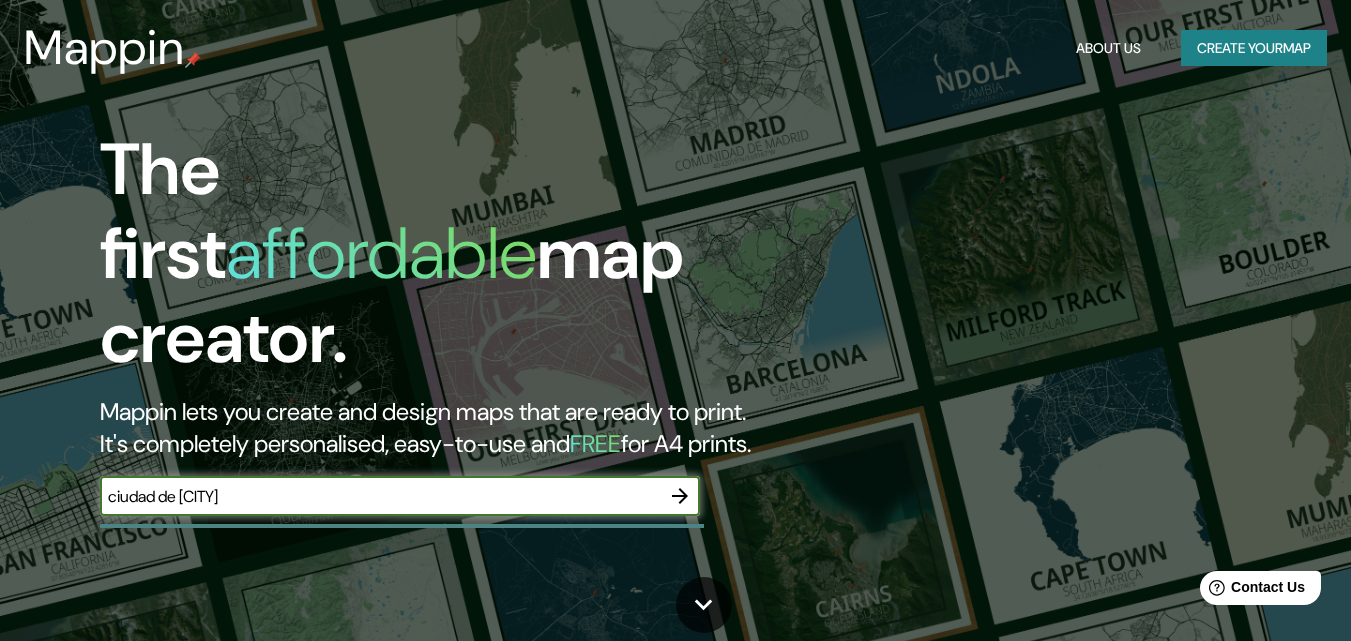 type on "ciudad de [CITY]" 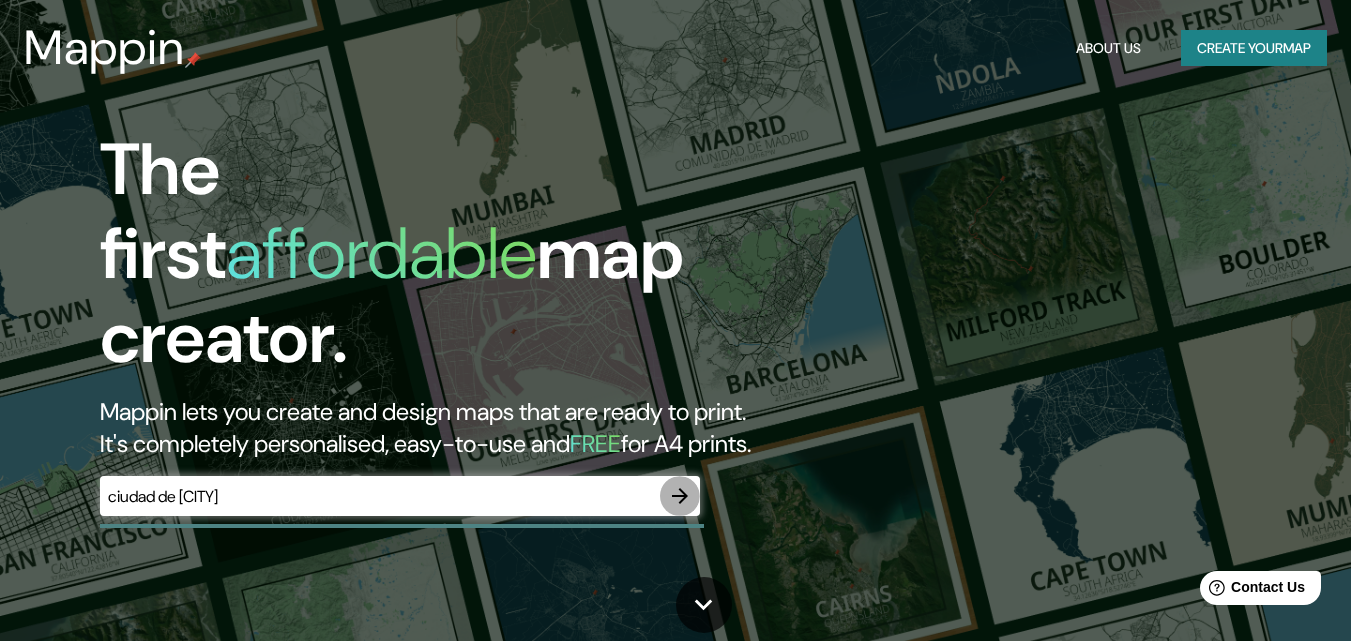 click 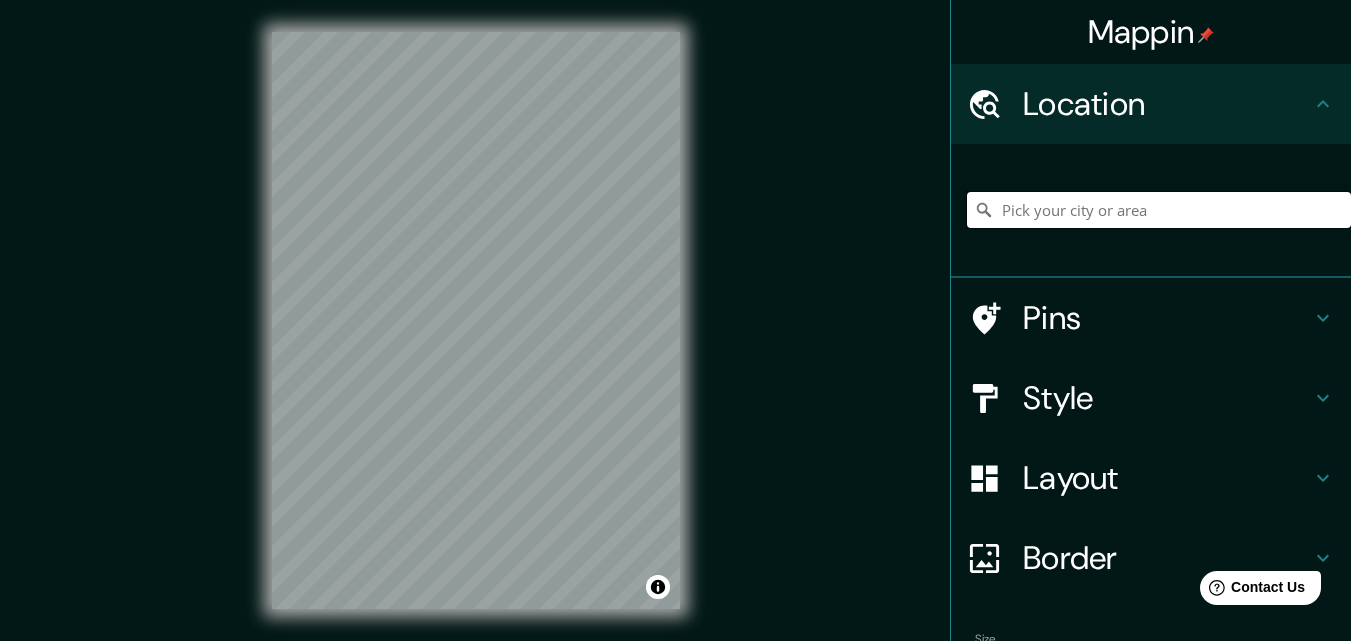 click at bounding box center (1159, 210) 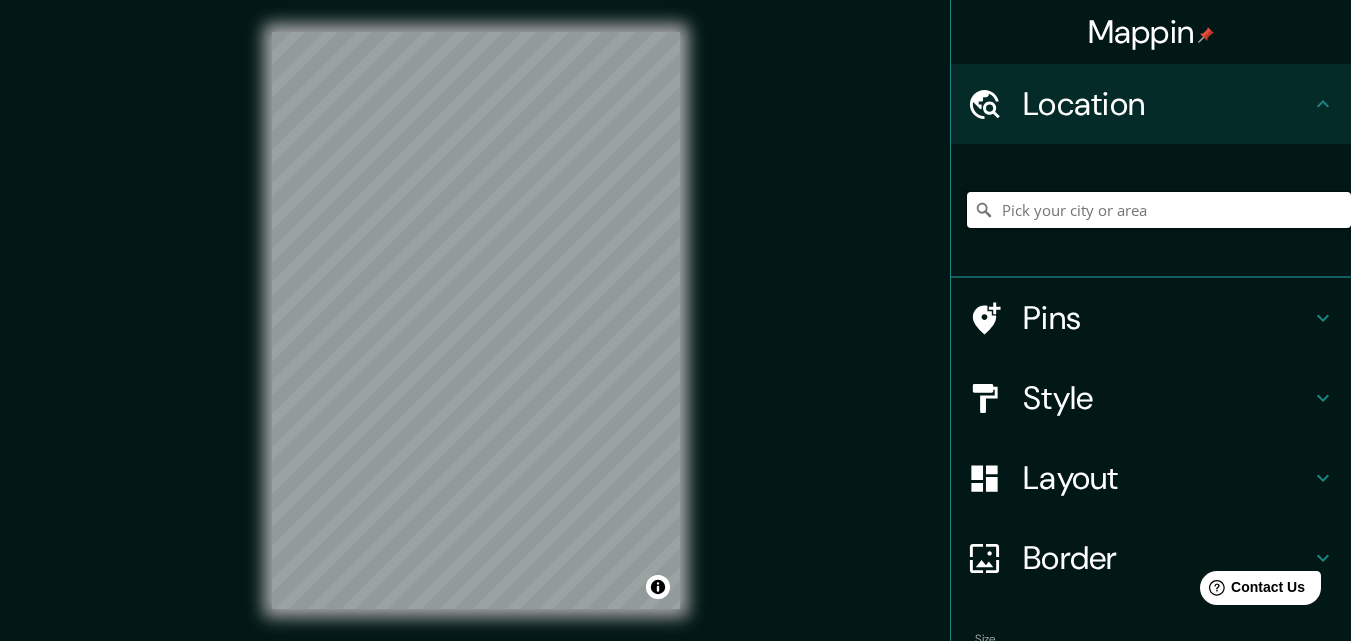 paste on "[STREET] [CITY], [STATE]" 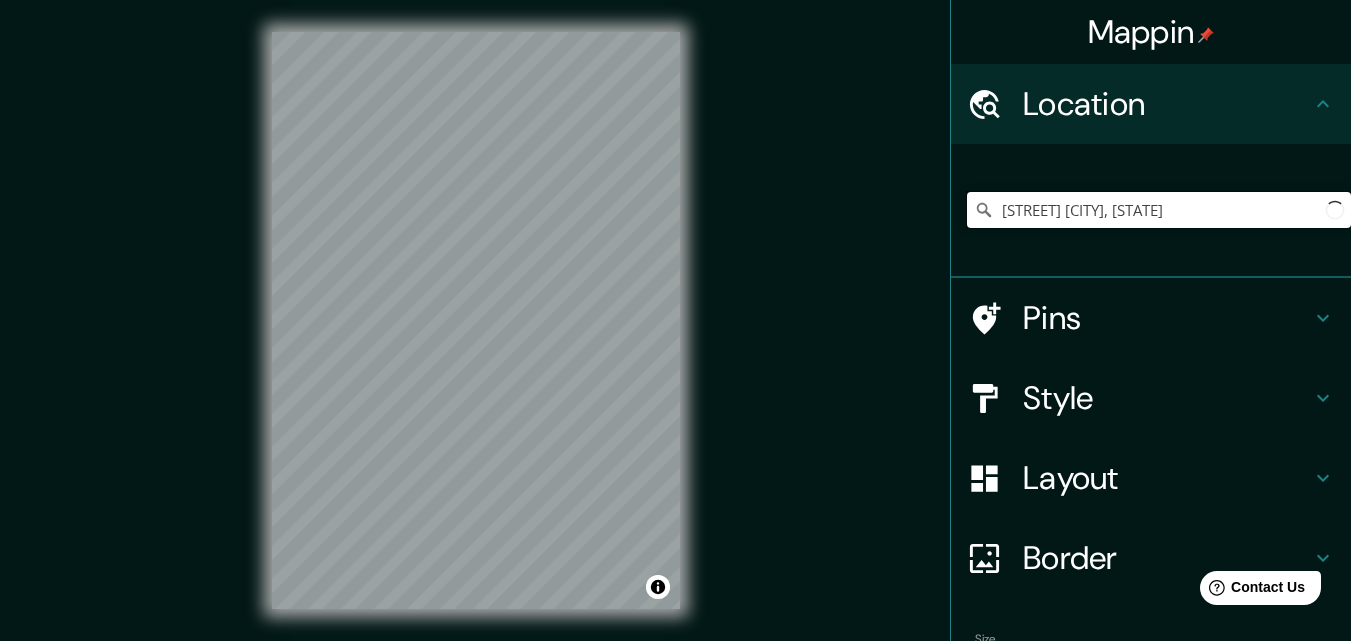 scroll, scrollTop: 0, scrollLeft: 43, axis: horizontal 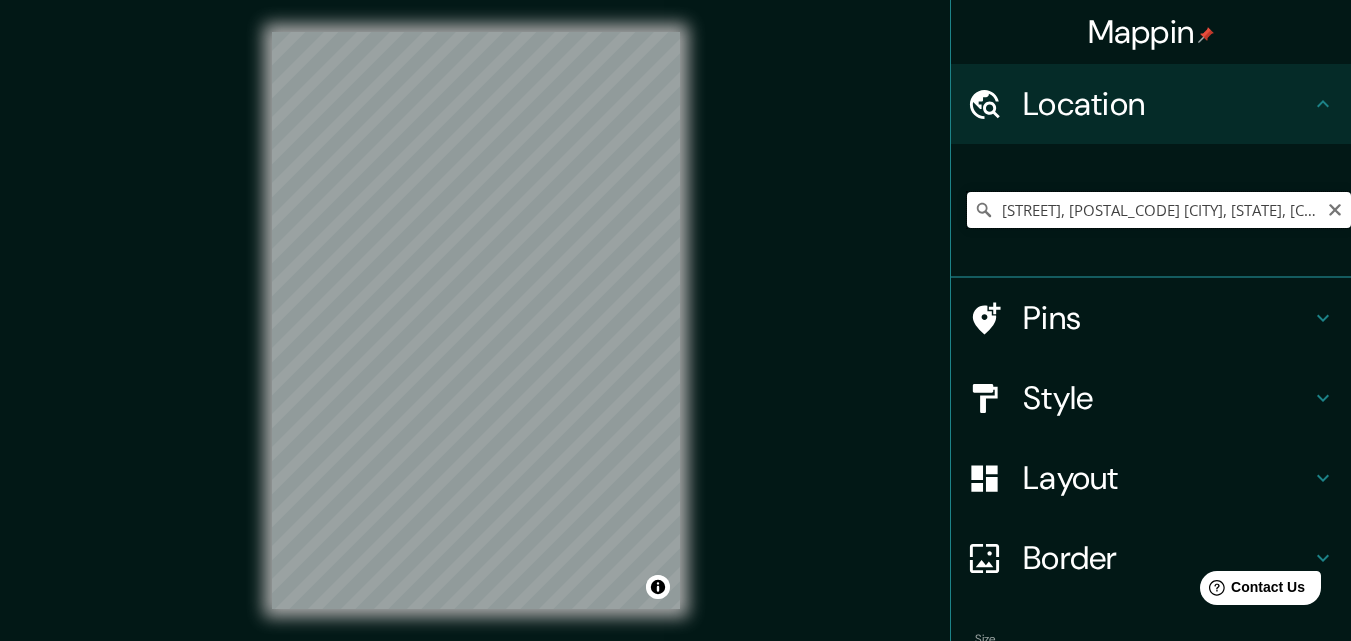 click on "[STREET], [POSTAL_CODE] [CITY], [STATE], [COUNTRY]" at bounding box center [1159, 210] 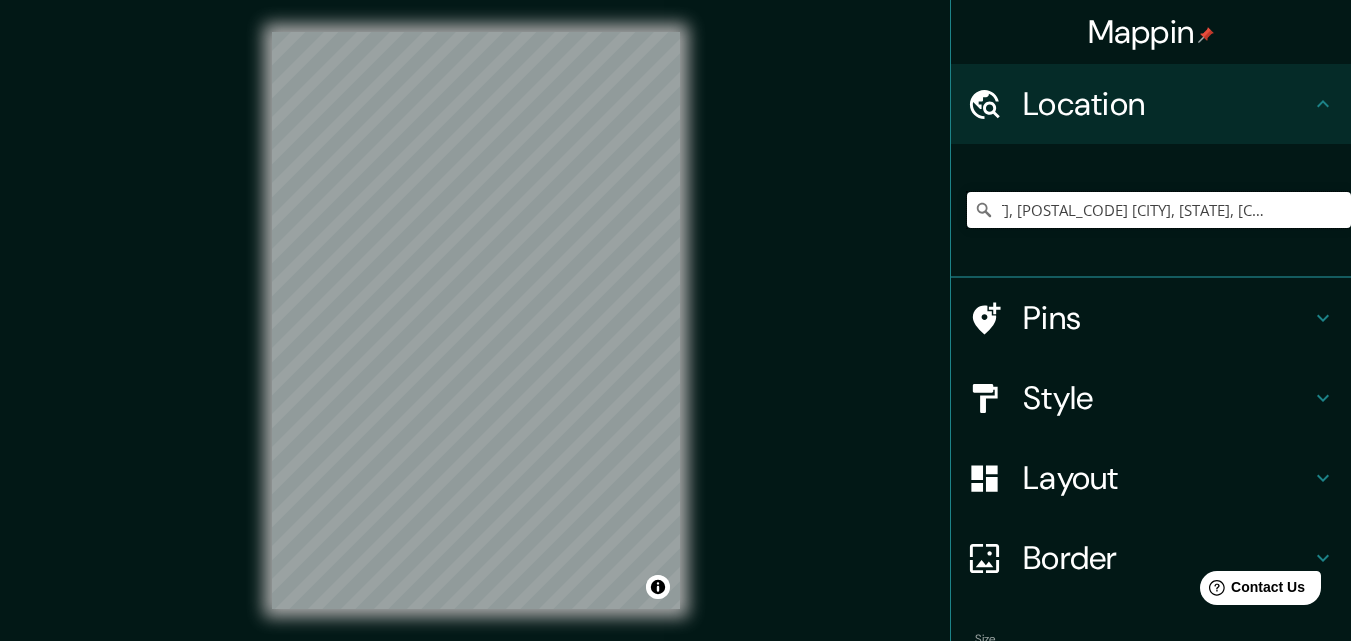 scroll, scrollTop: 0, scrollLeft: 0, axis: both 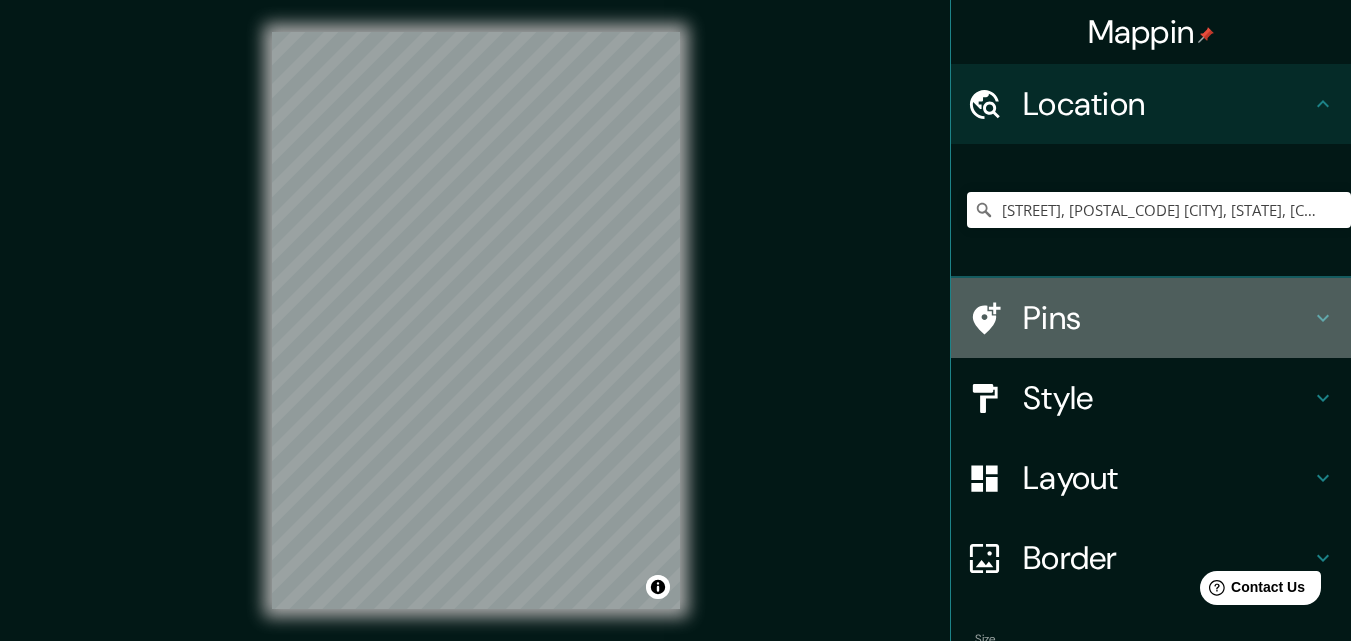 click on "Pins" at bounding box center (1167, 318) 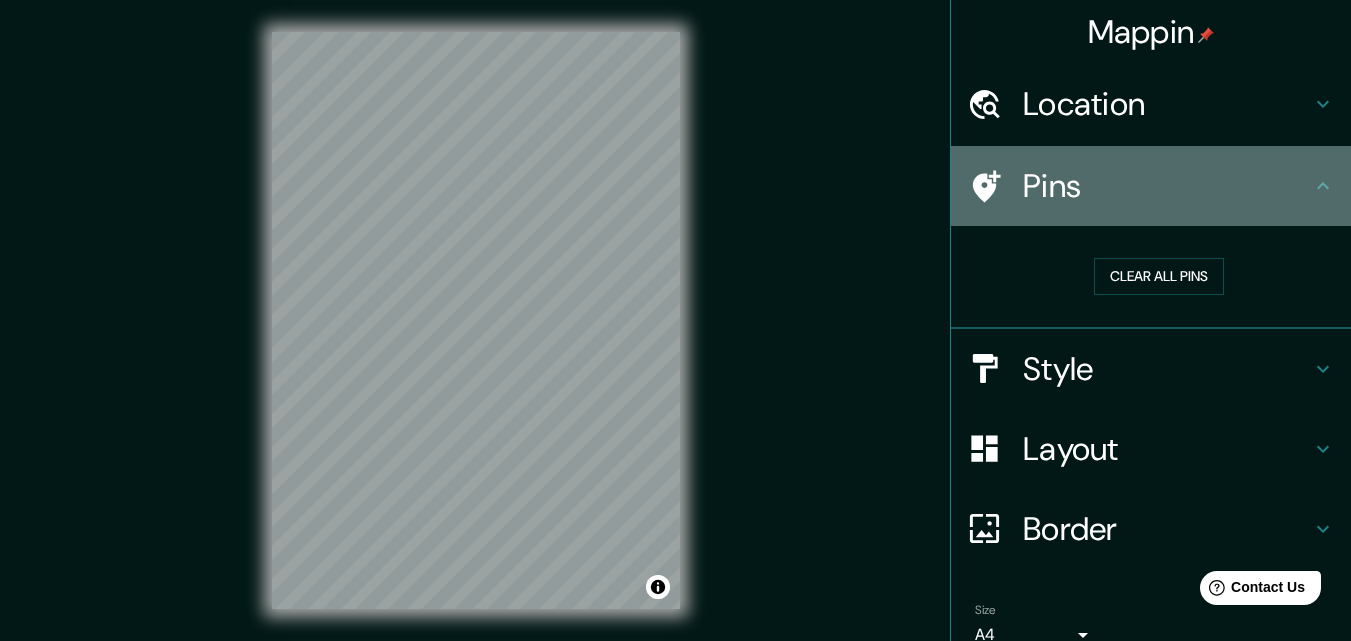 click on "Pins" at bounding box center [1151, 186] 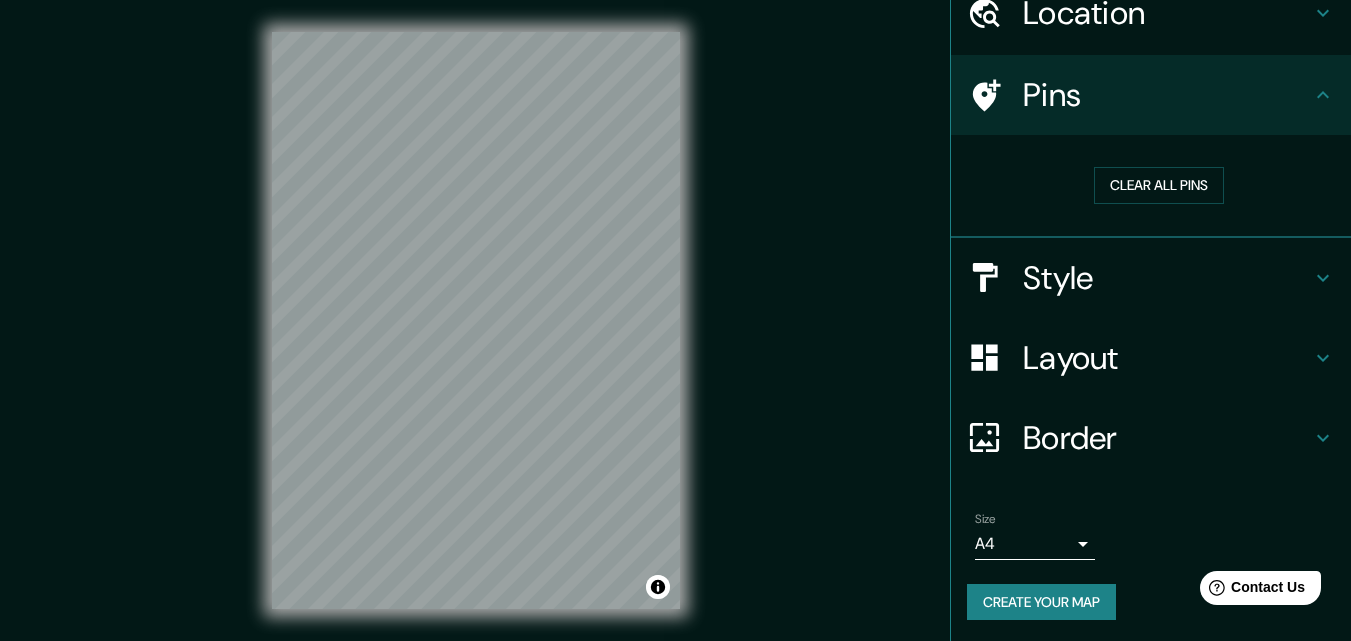 scroll, scrollTop: 94, scrollLeft: 0, axis: vertical 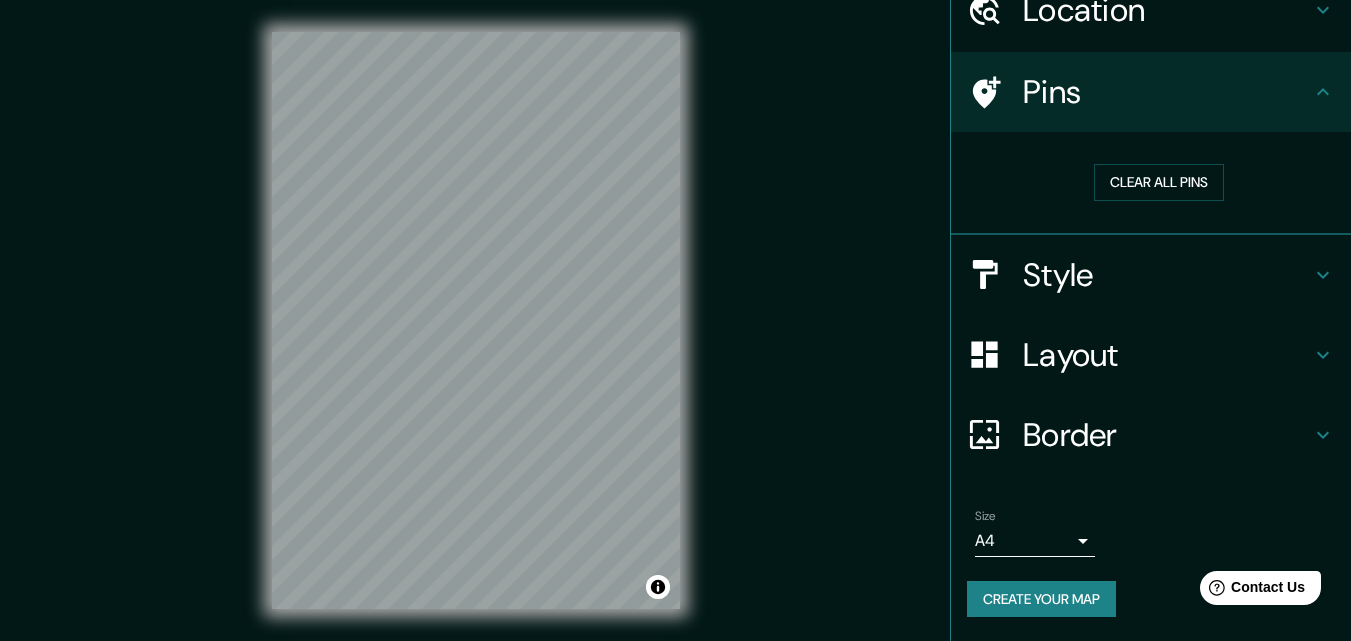 click on "Layout" at bounding box center [1167, 355] 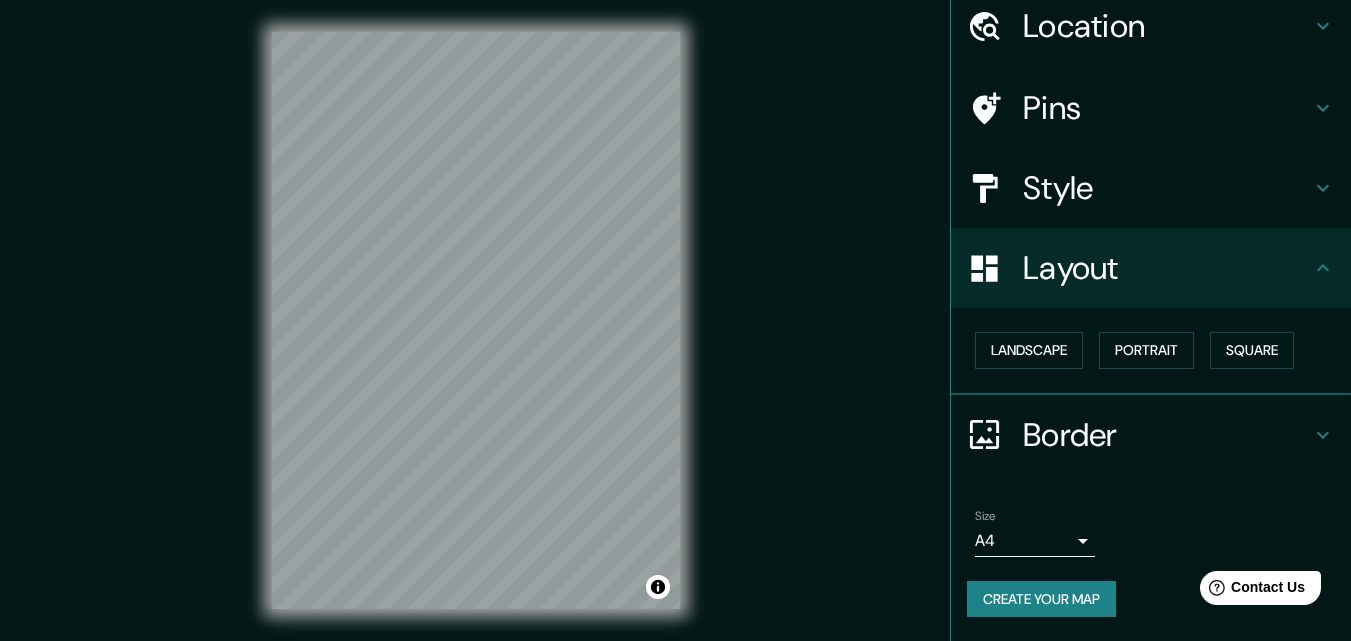 scroll, scrollTop: 78, scrollLeft: 0, axis: vertical 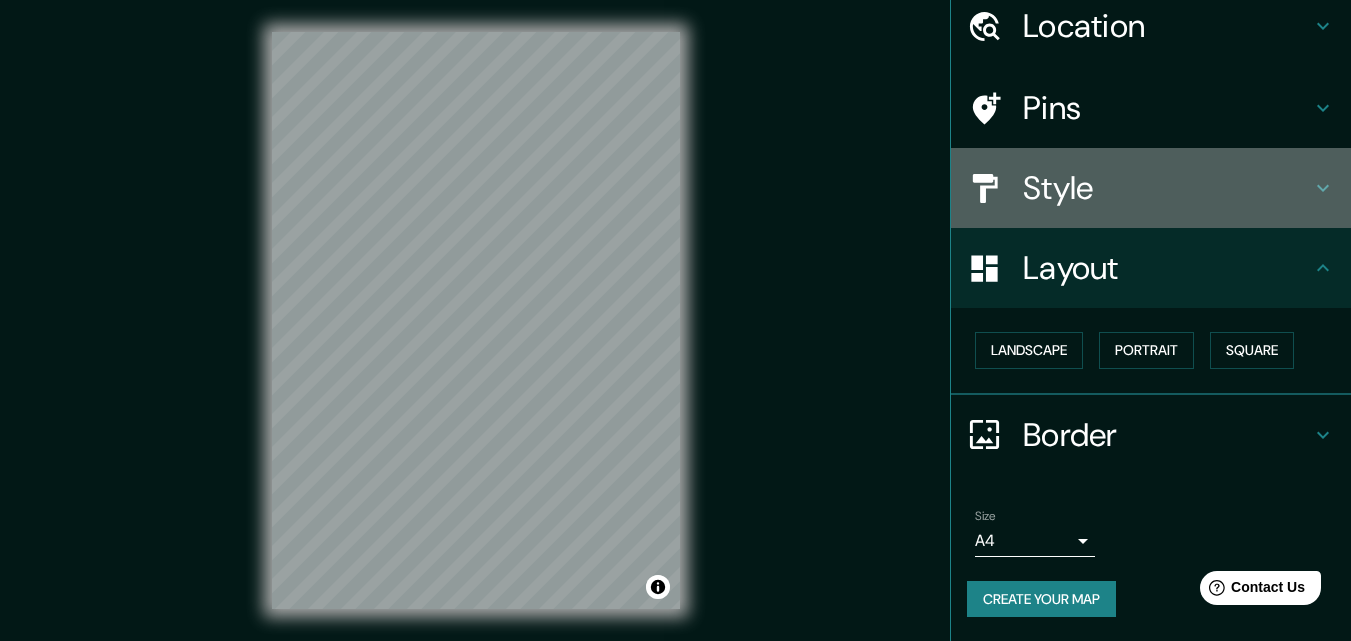 click on "Style" at bounding box center (1151, 188) 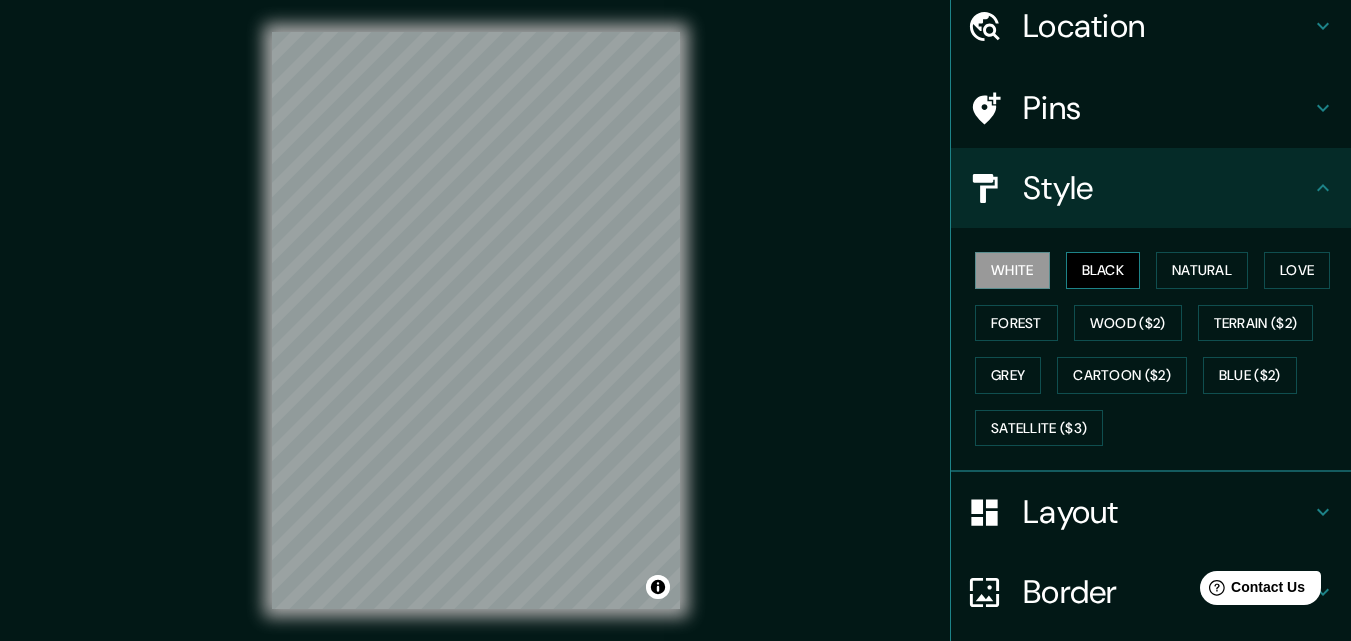 click on "Black" at bounding box center [1103, 270] 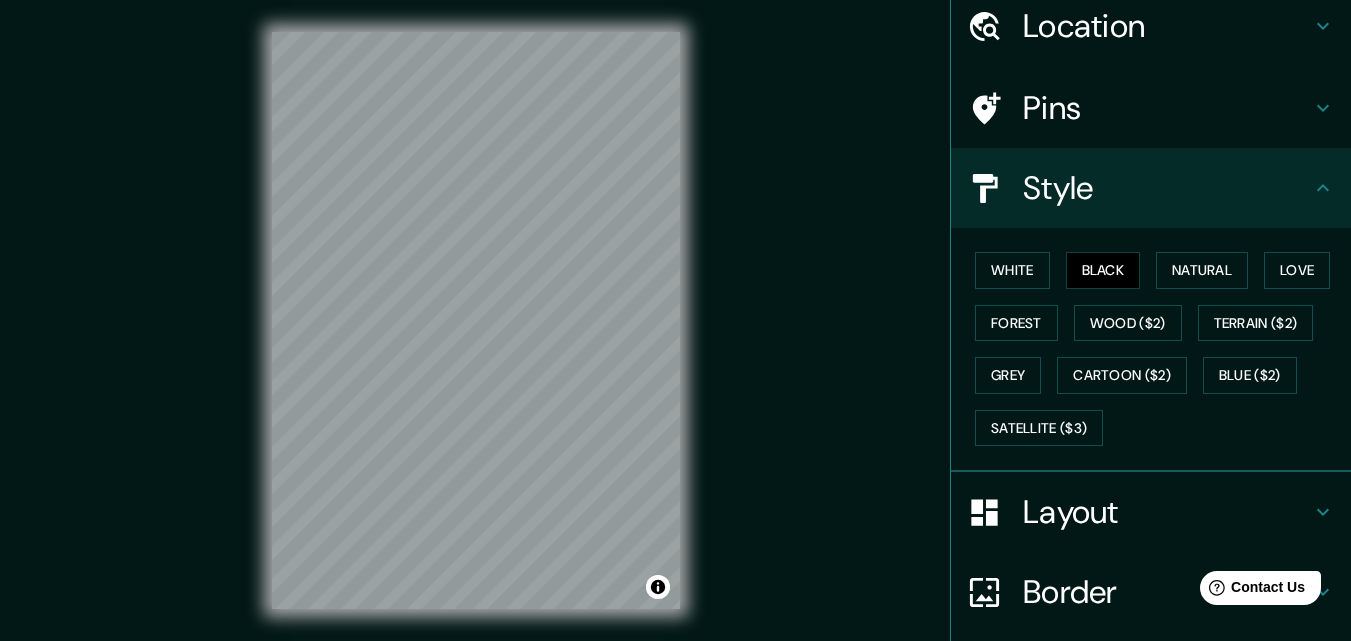 click on "White Black Natural Love Forest Wood ($2) Terrain ($2) Grey Cartoon ($2) Blue ($2) Satellite ($3)" at bounding box center (1159, 349) 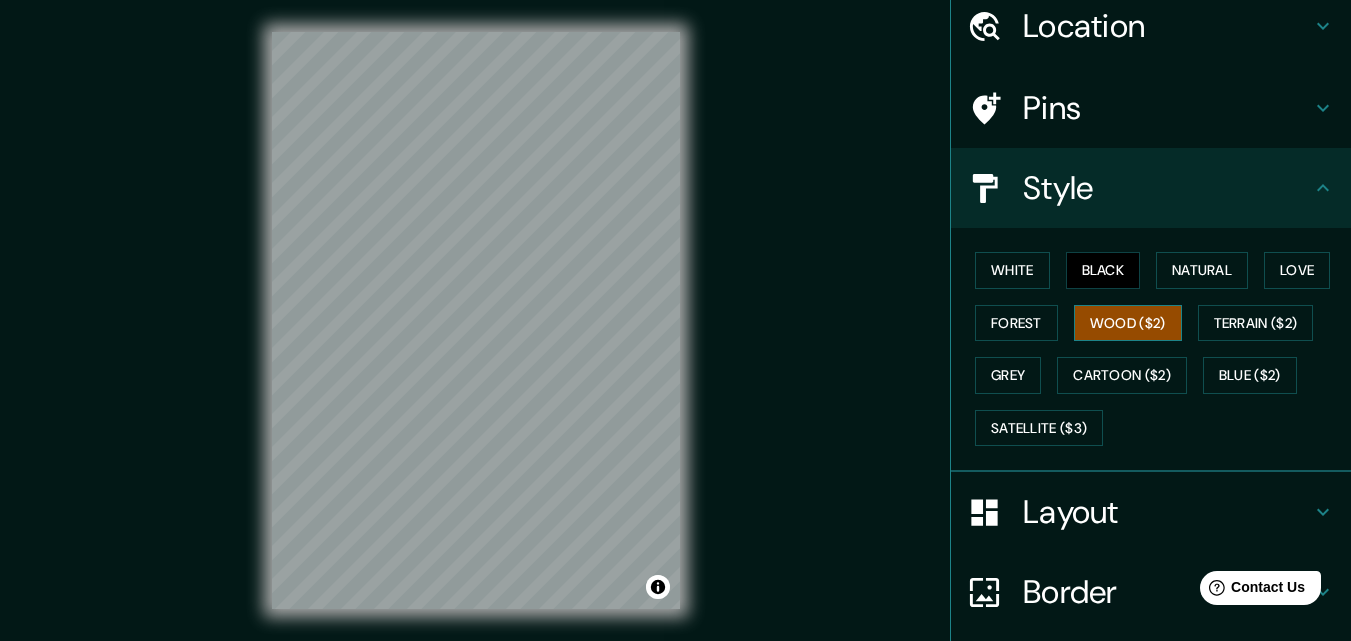click on "Wood ($2)" at bounding box center [1128, 323] 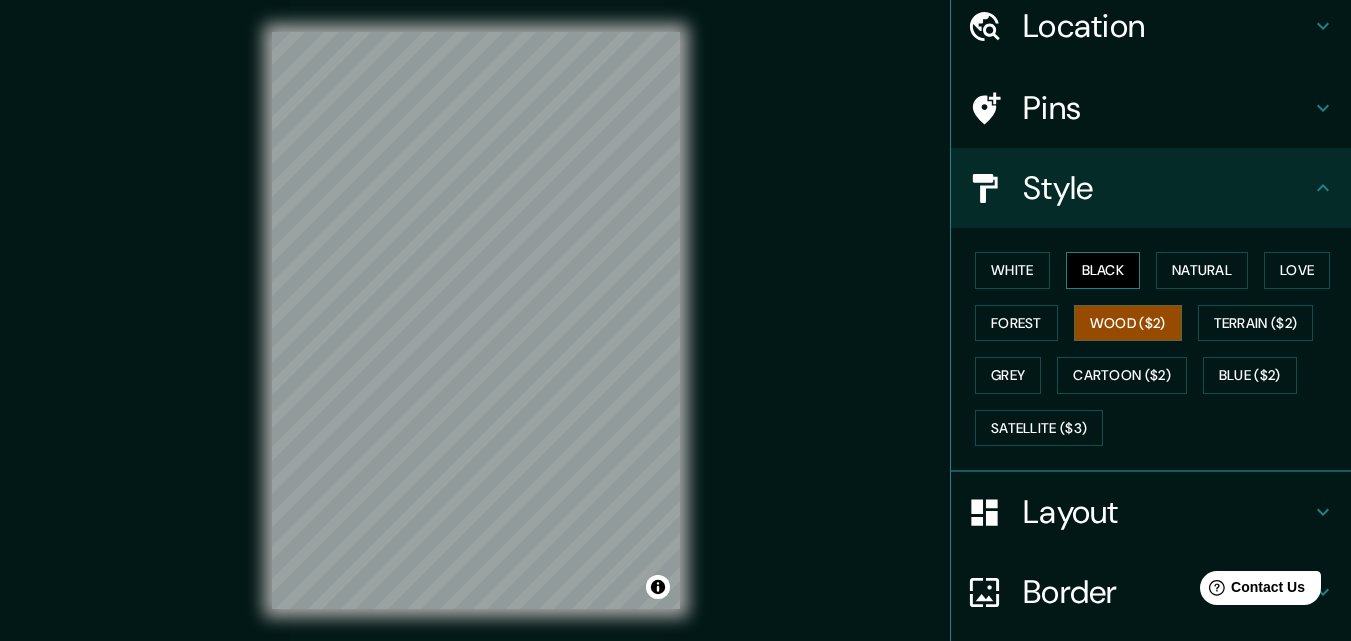 click on "Black" at bounding box center [1103, 270] 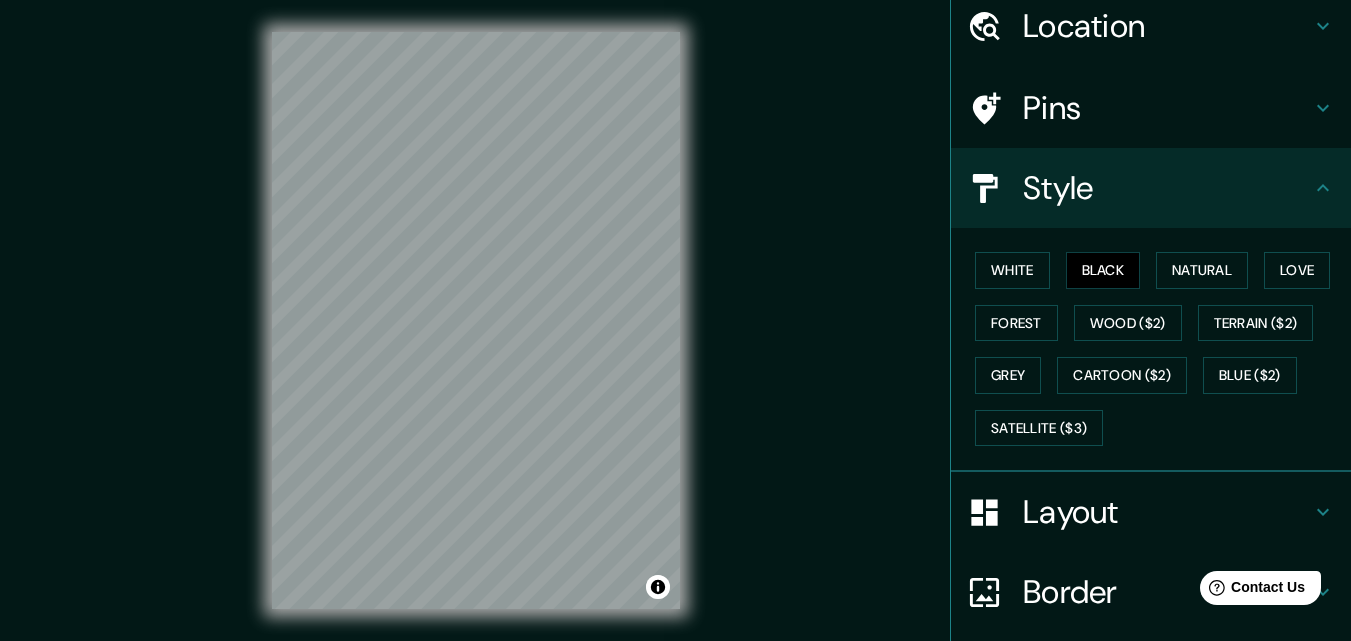scroll, scrollTop: 0, scrollLeft: 0, axis: both 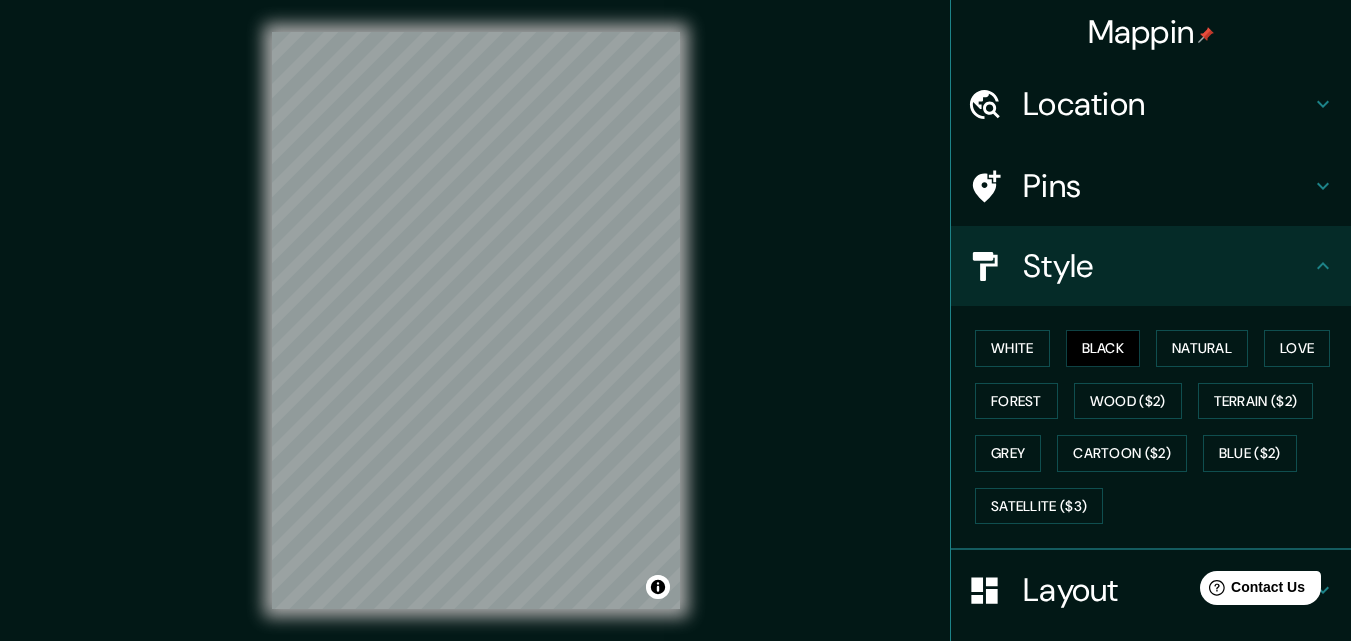 click on "Location" at bounding box center [1167, 104] 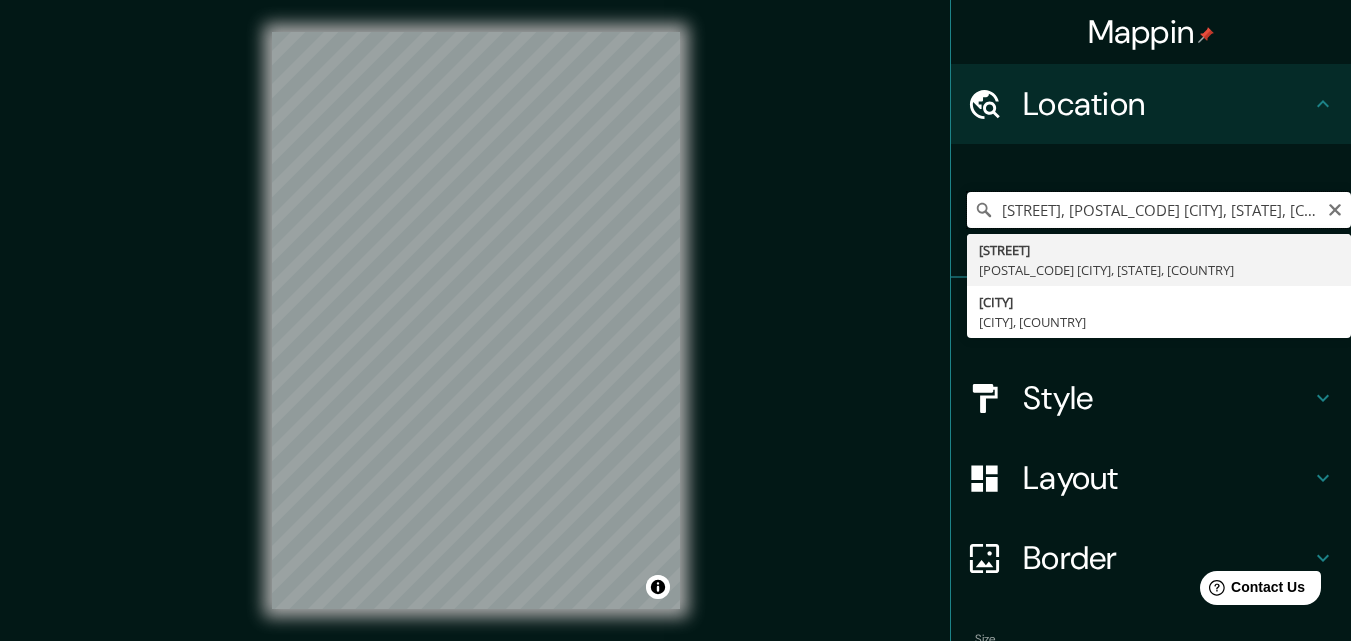 click on "[STREET], [POSTAL_CODE] [CITY], [STATE], [COUNTRY]" at bounding box center [1159, 210] 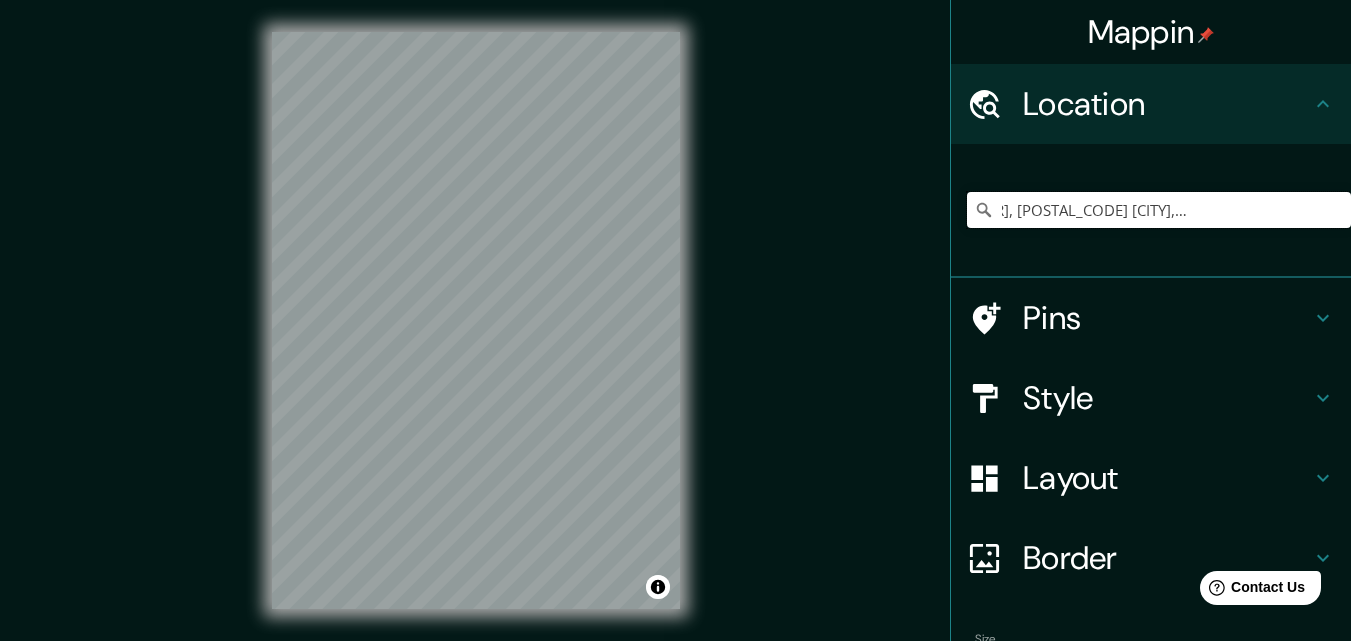 scroll, scrollTop: 0, scrollLeft: 0, axis: both 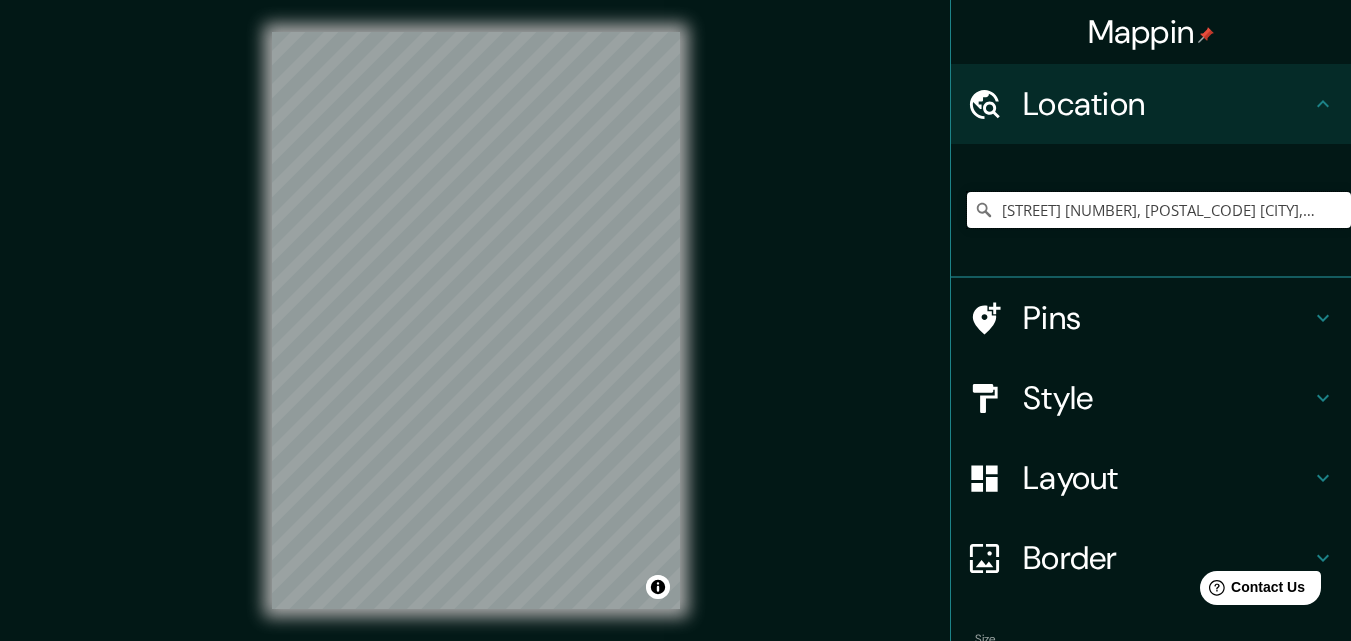 type on "[STREET] [NUMBER], [POSTAL_CODE] [CITY], [STATE], [COUNTRY]" 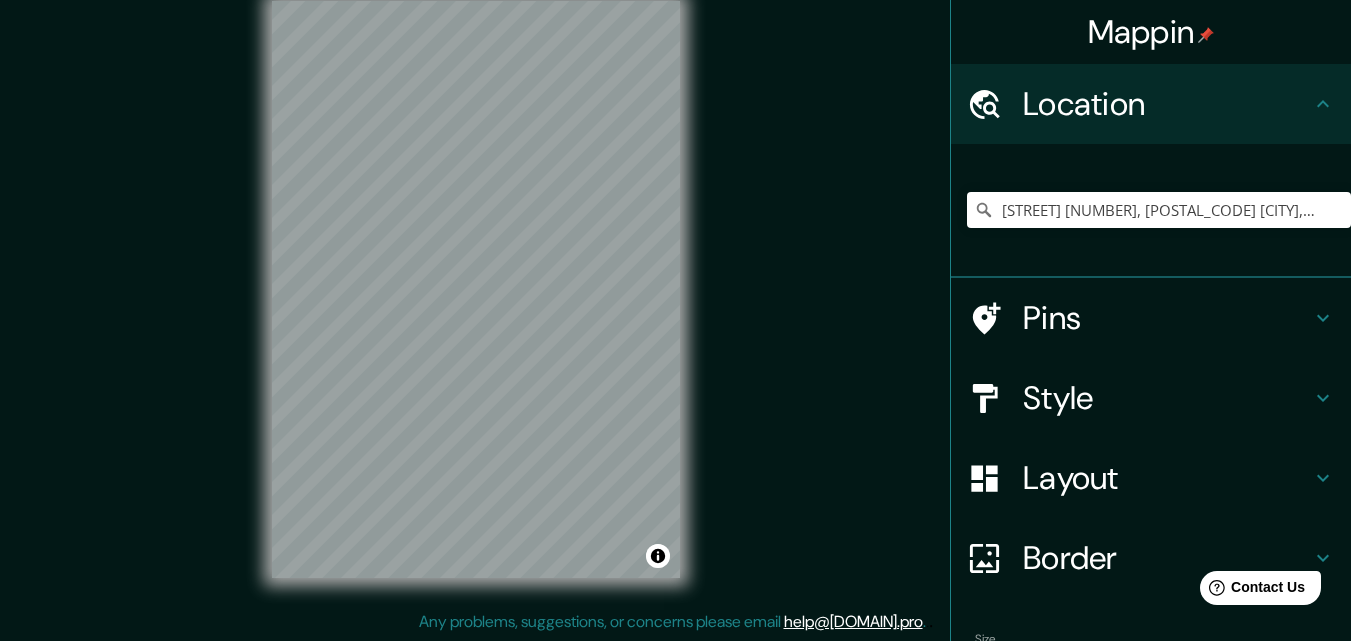 scroll, scrollTop: 32, scrollLeft: 0, axis: vertical 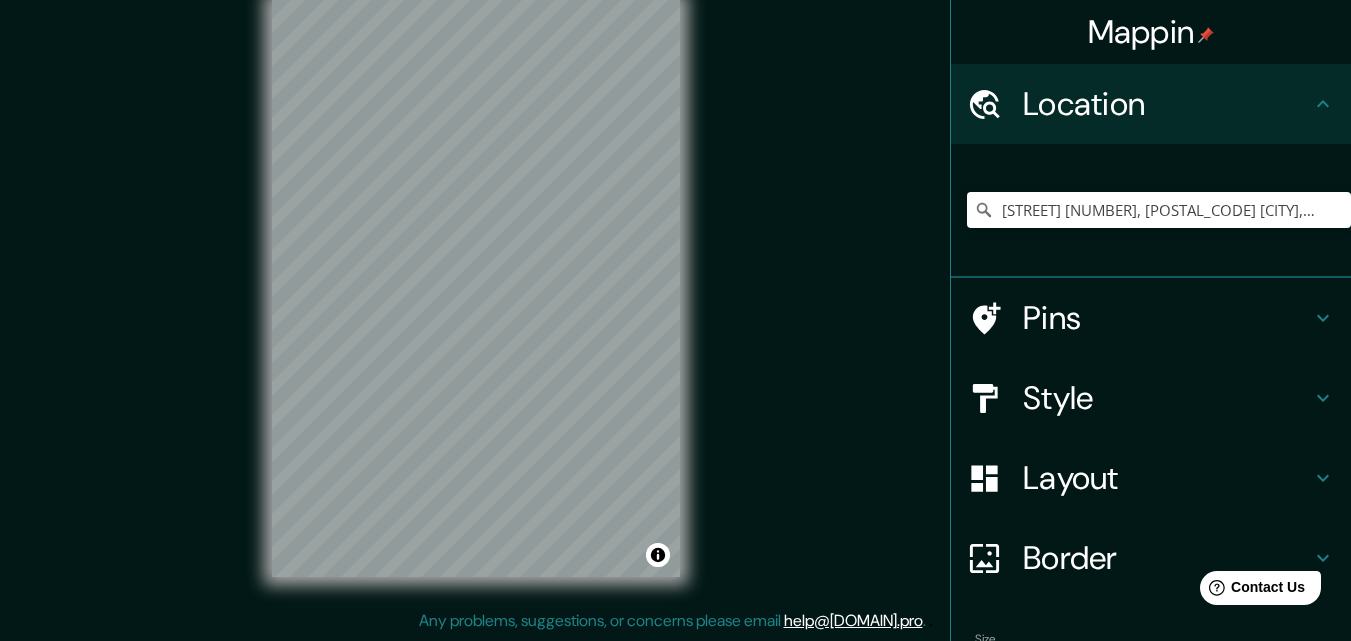 click on "Pins" at bounding box center [1167, 318] 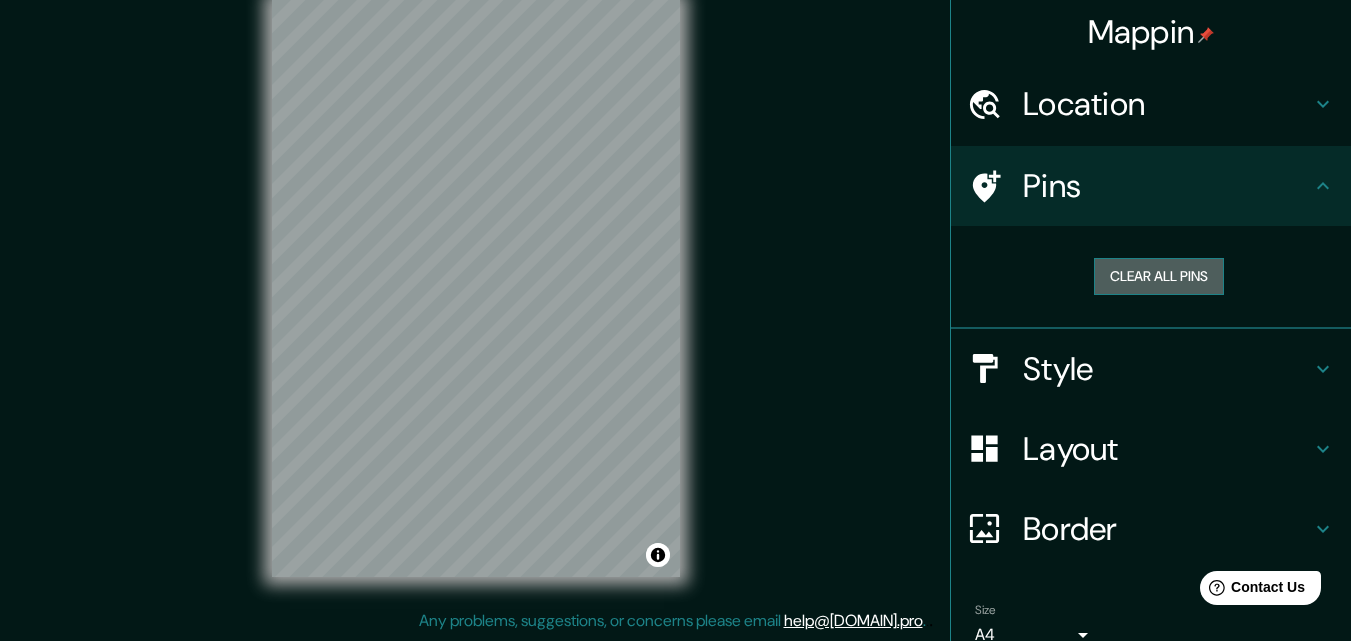 click on "Clear all pins" at bounding box center [1159, 276] 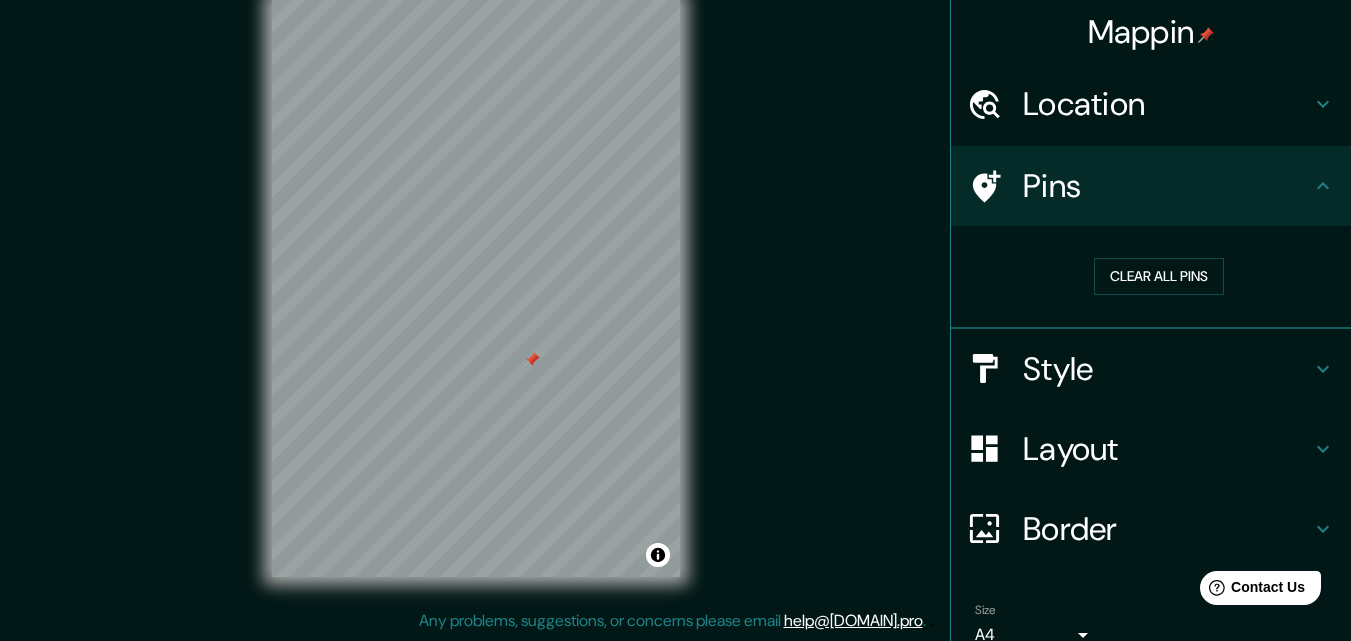 drag, startPoint x: 511, startPoint y: 362, endPoint x: 545, endPoint y: 363, distance: 34.0147 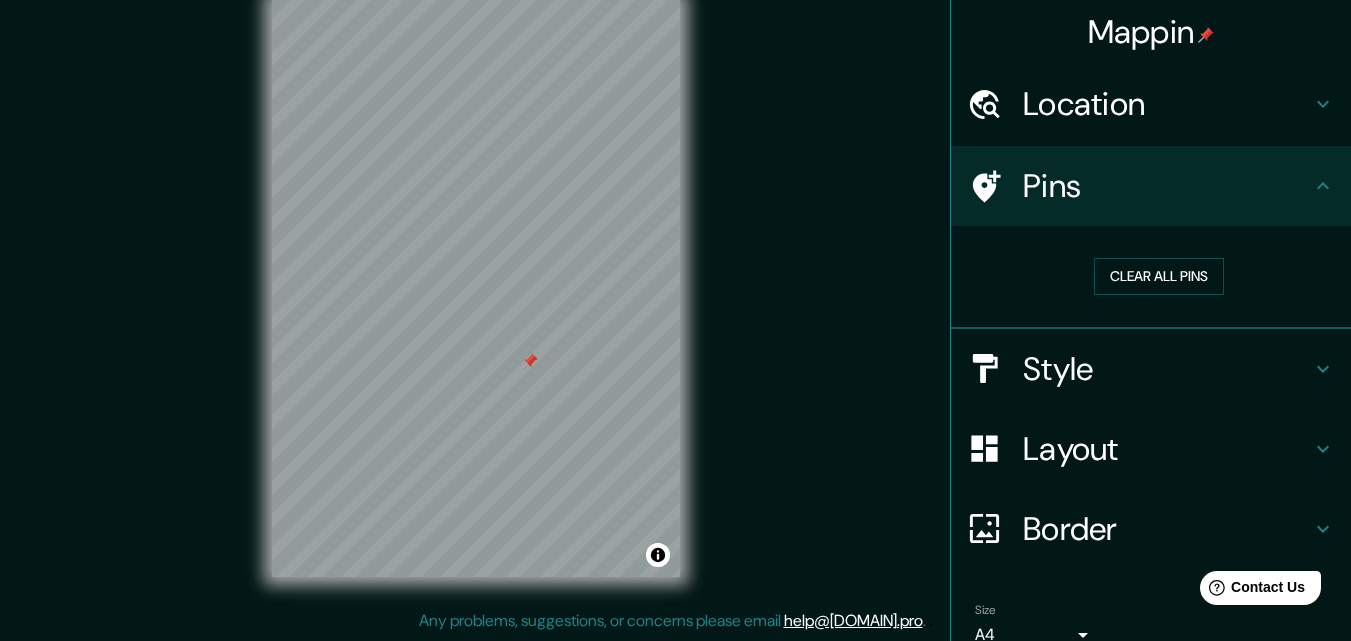 click at bounding box center (530, 361) 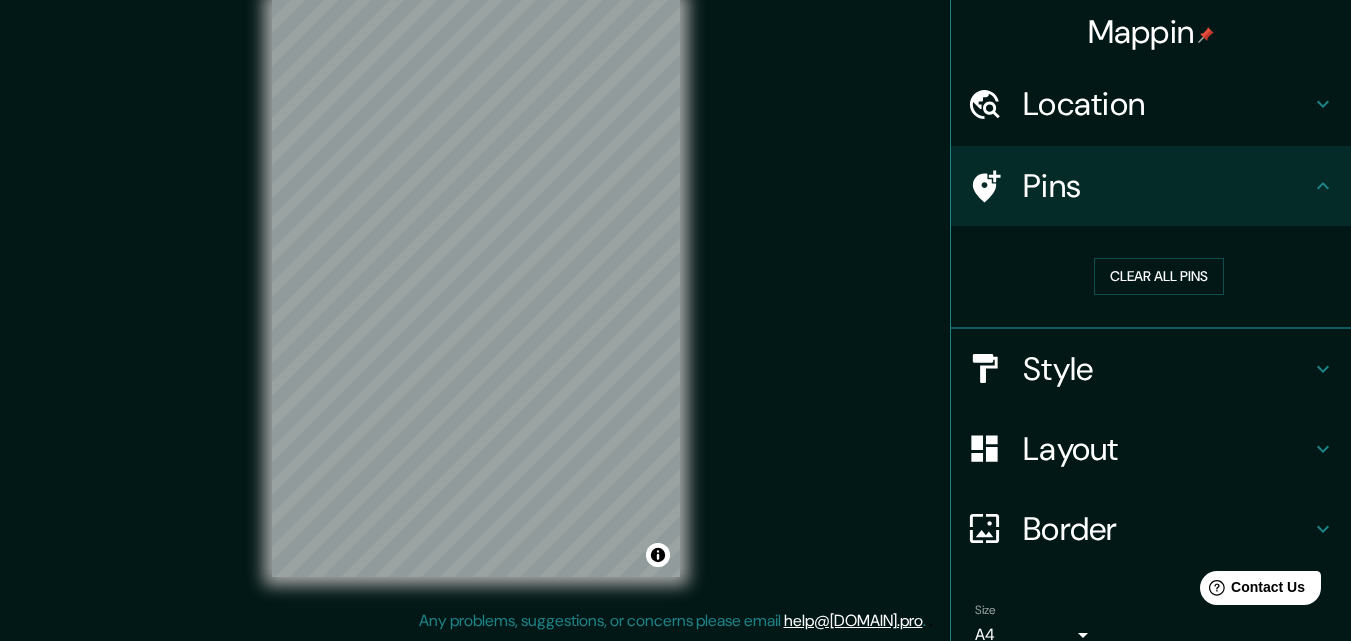 click on "Pins" at bounding box center [1151, 186] 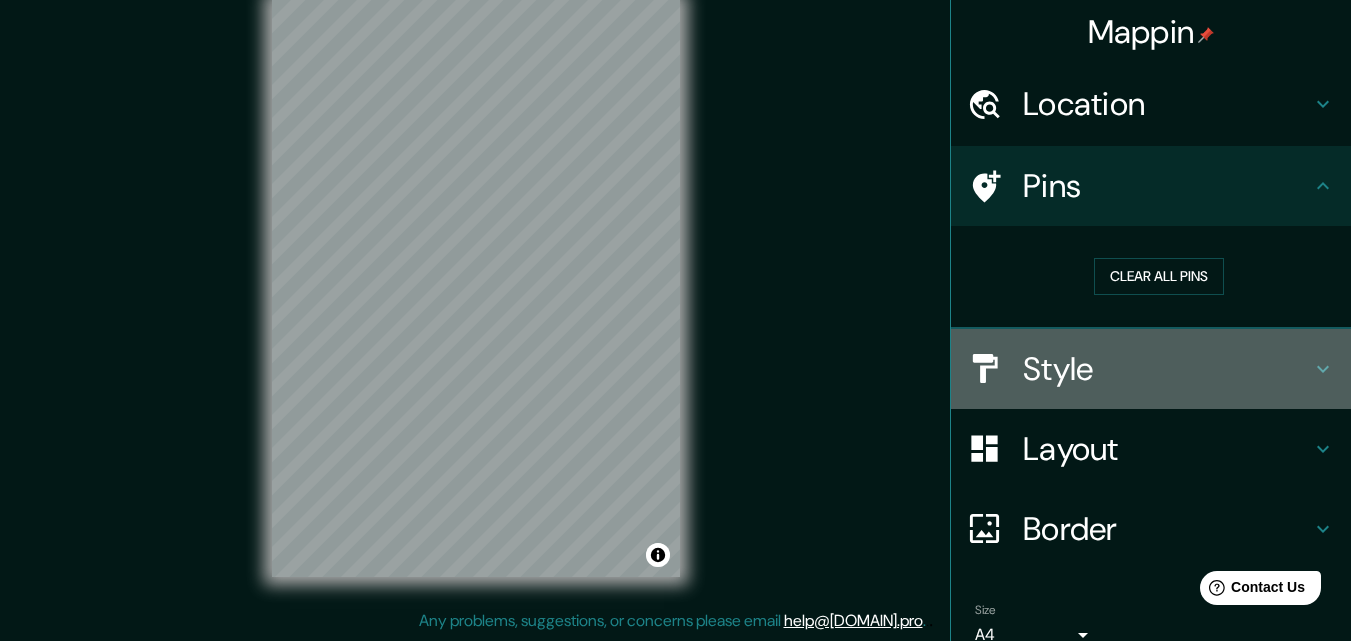 click on "Style" at bounding box center (1167, 369) 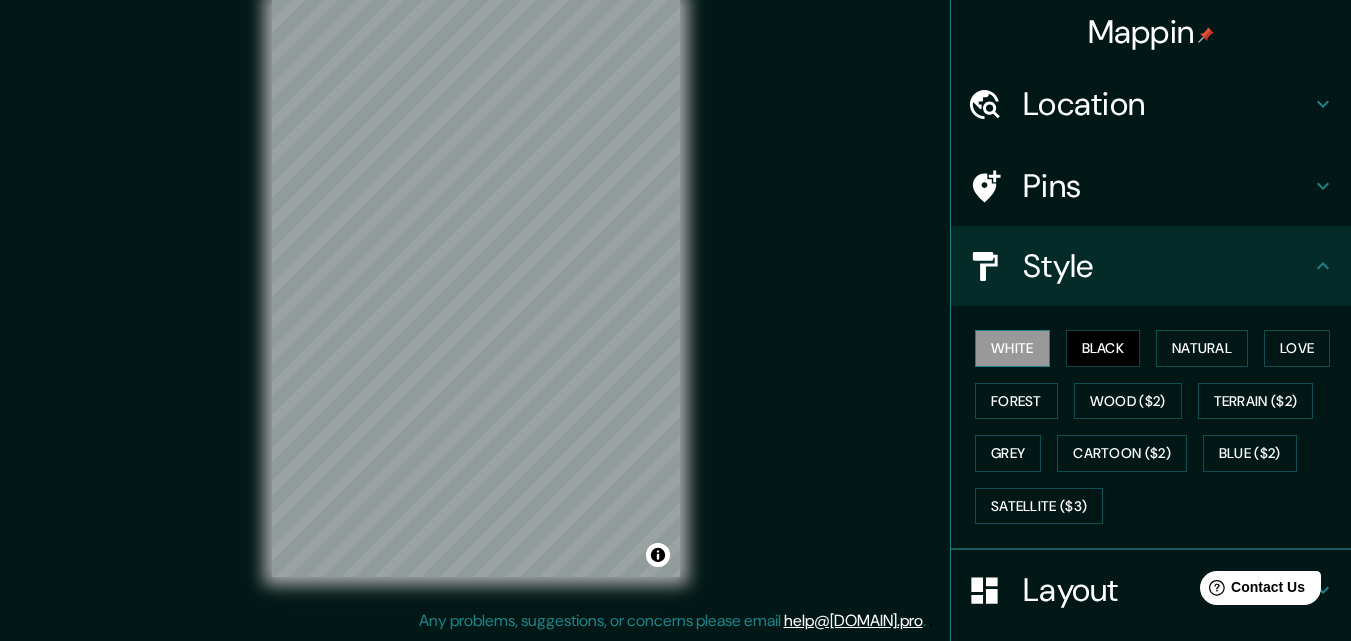 click on "White" at bounding box center [1012, 348] 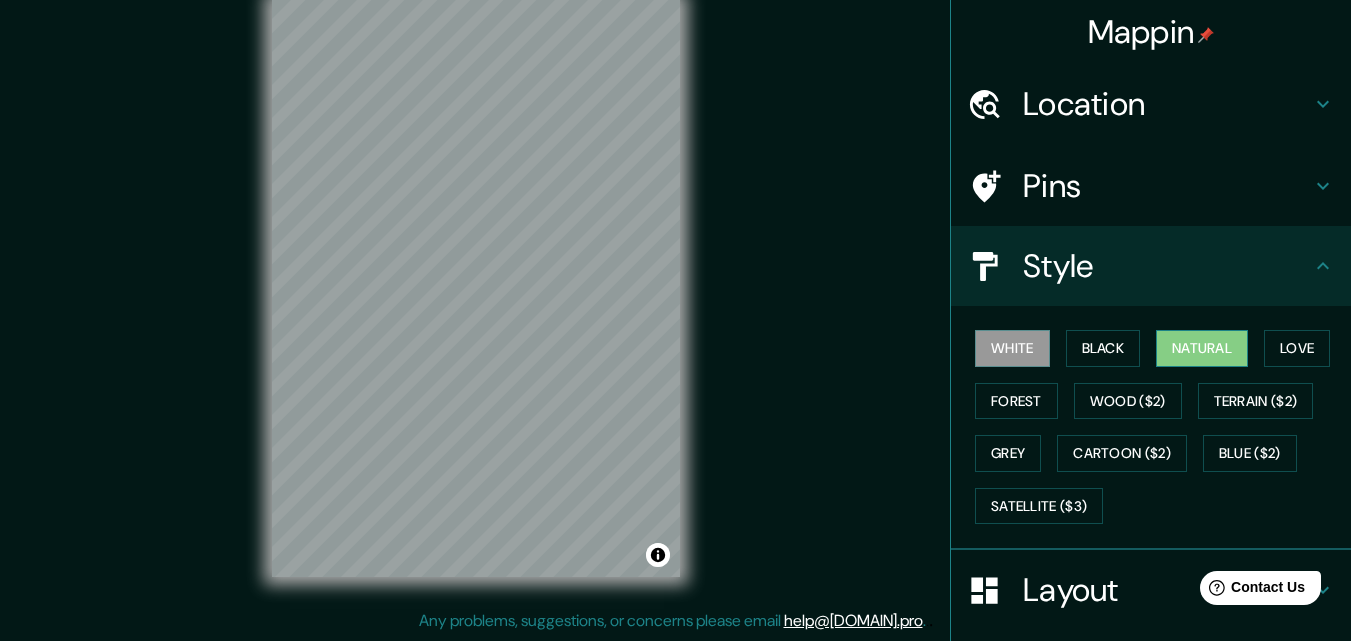 click on "Natural" at bounding box center [1202, 348] 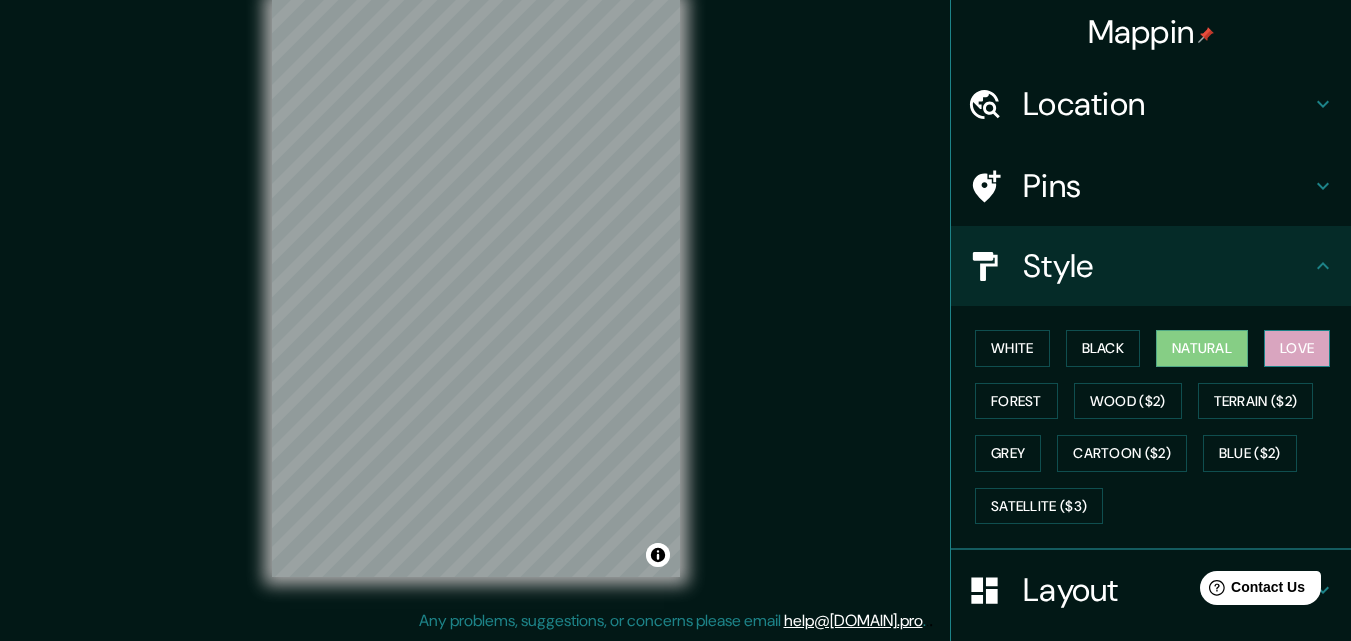 click on "Love" at bounding box center (1297, 348) 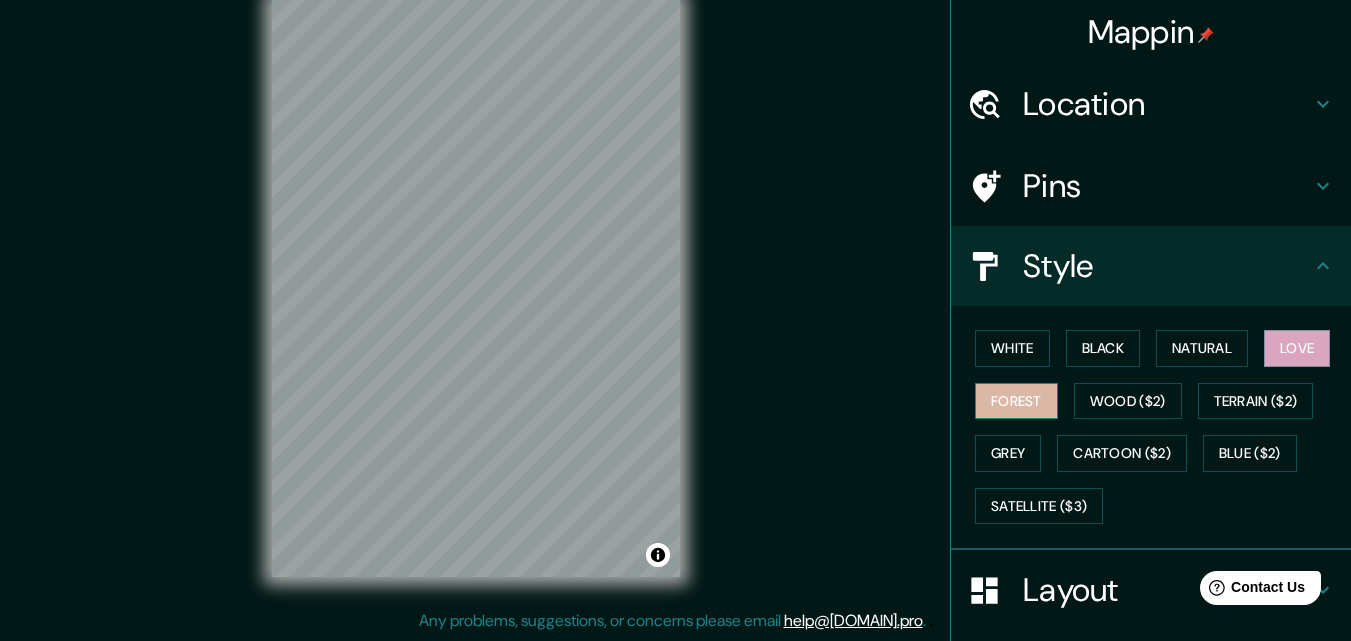click on "Forest" at bounding box center (1016, 401) 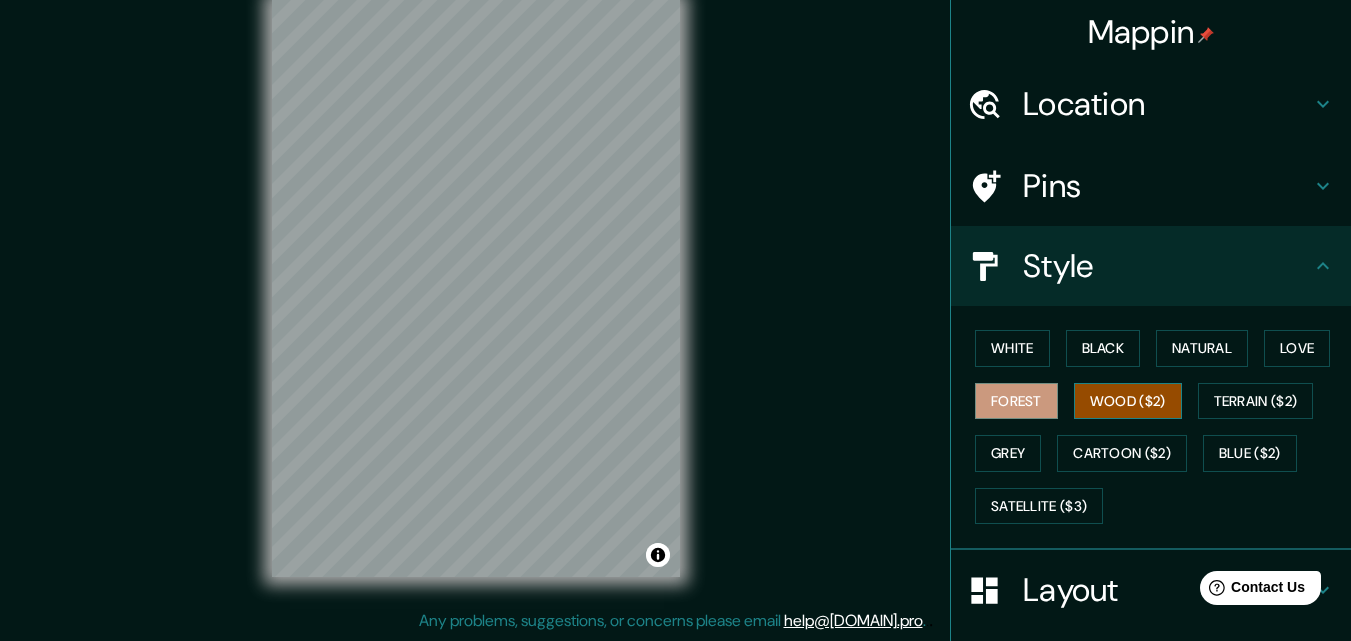 click on "Wood ($2)" at bounding box center [1128, 401] 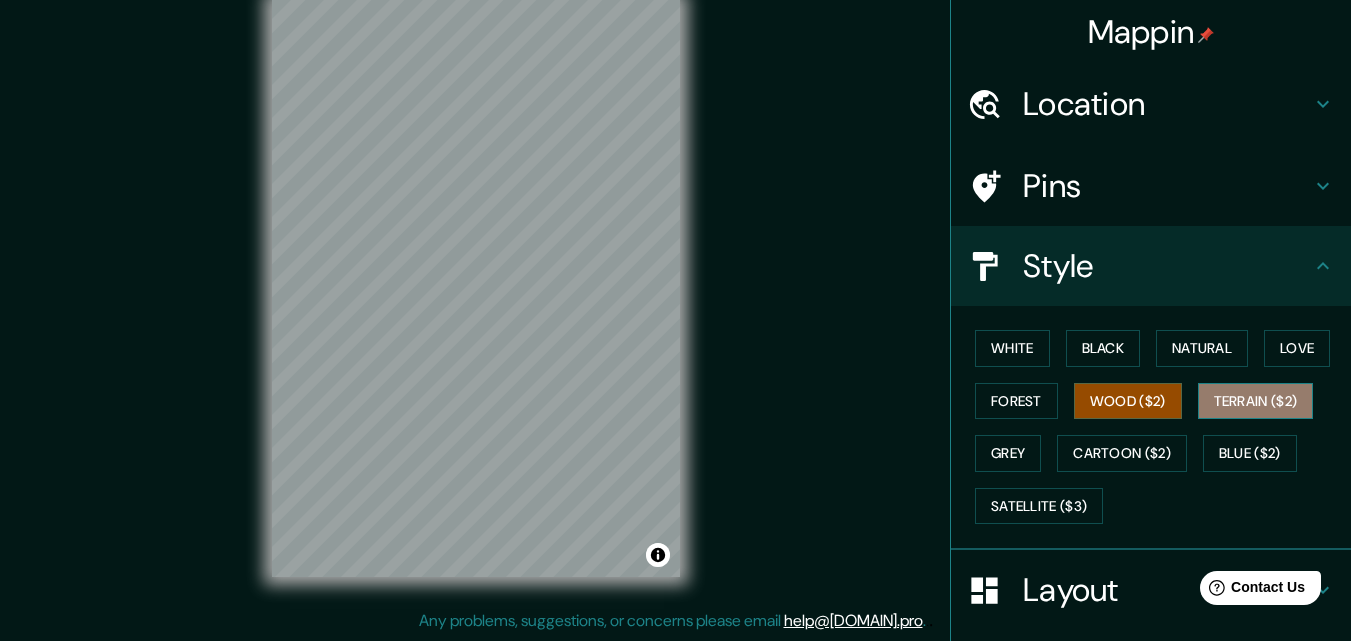 click on "Terrain ($2)" at bounding box center (1256, 401) 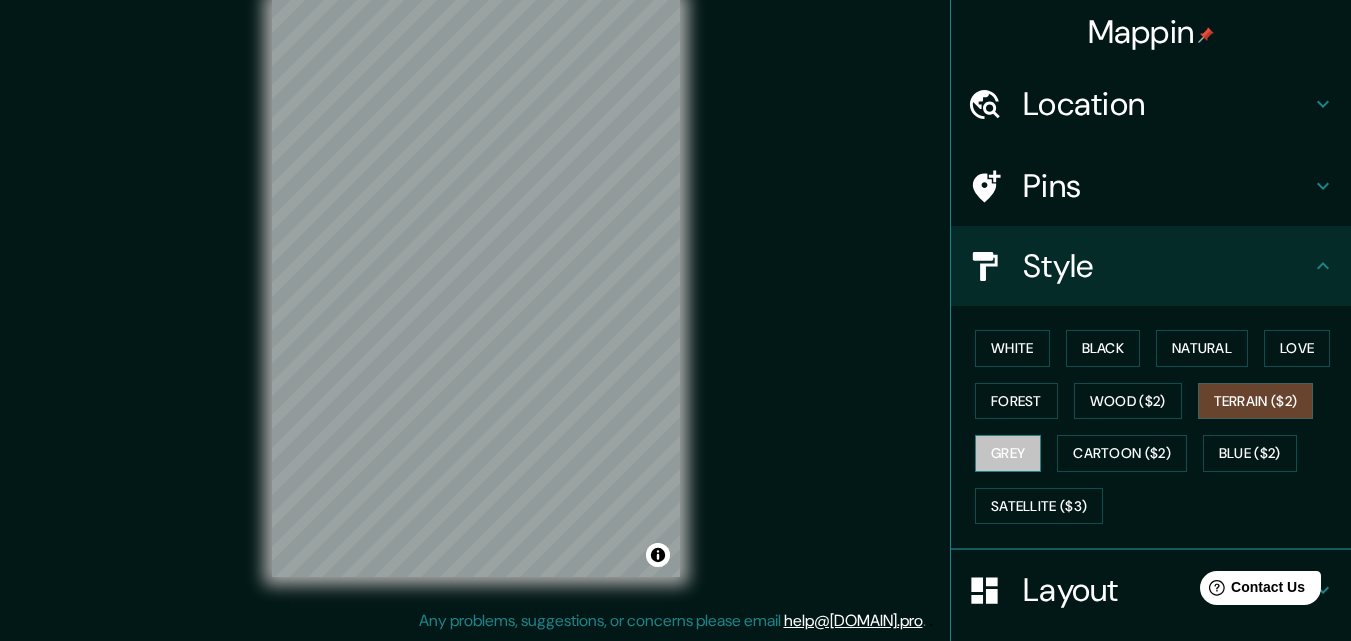 click on "Grey" at bounding box center (1008, 453) 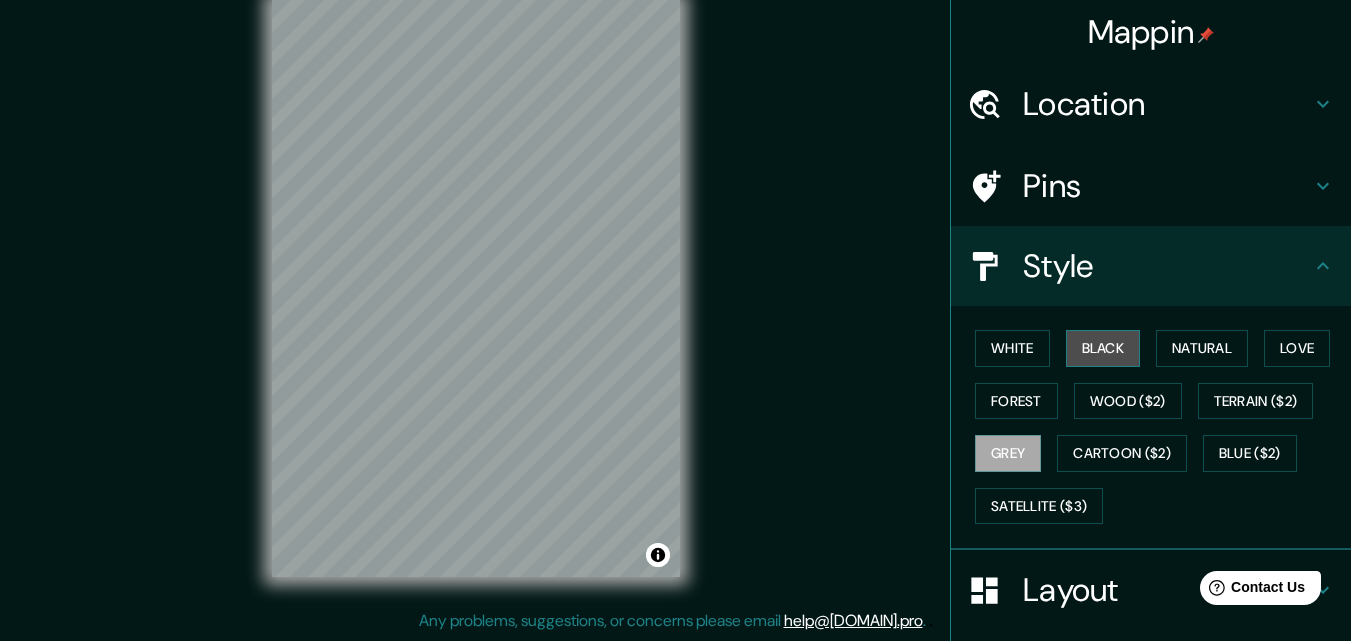 click on "Black" at bounding box center [1103, 348] 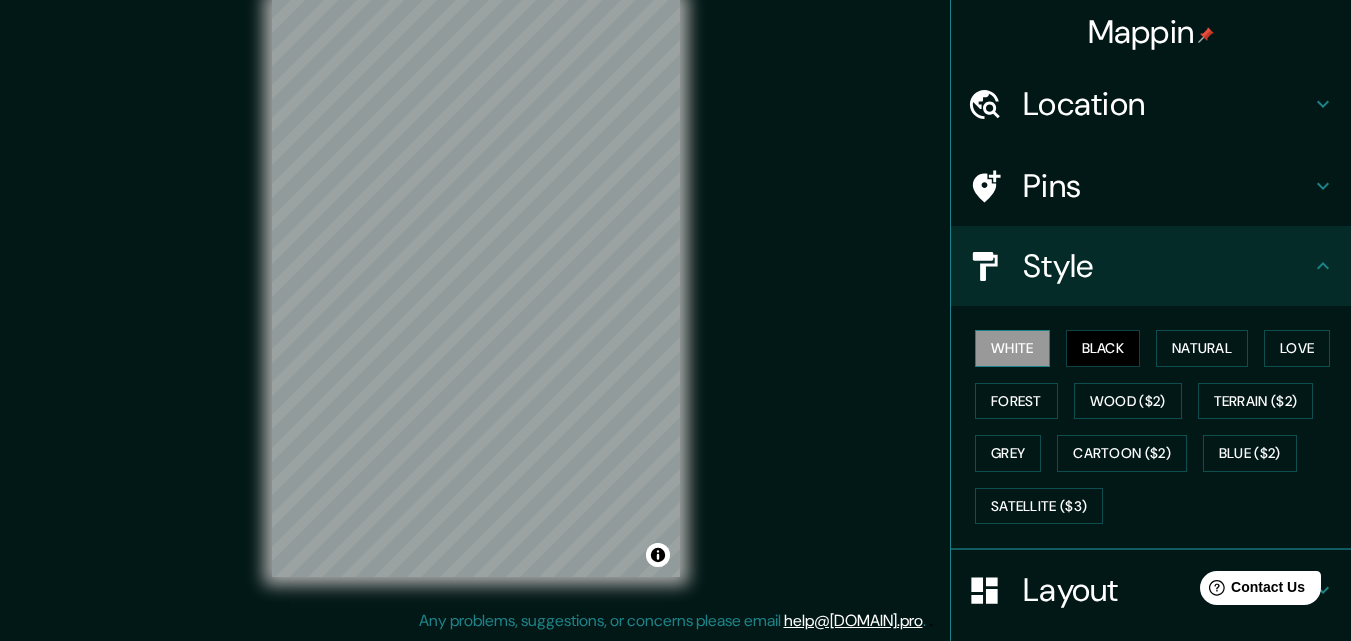 click on "White" at bounding box center (1012, 348) 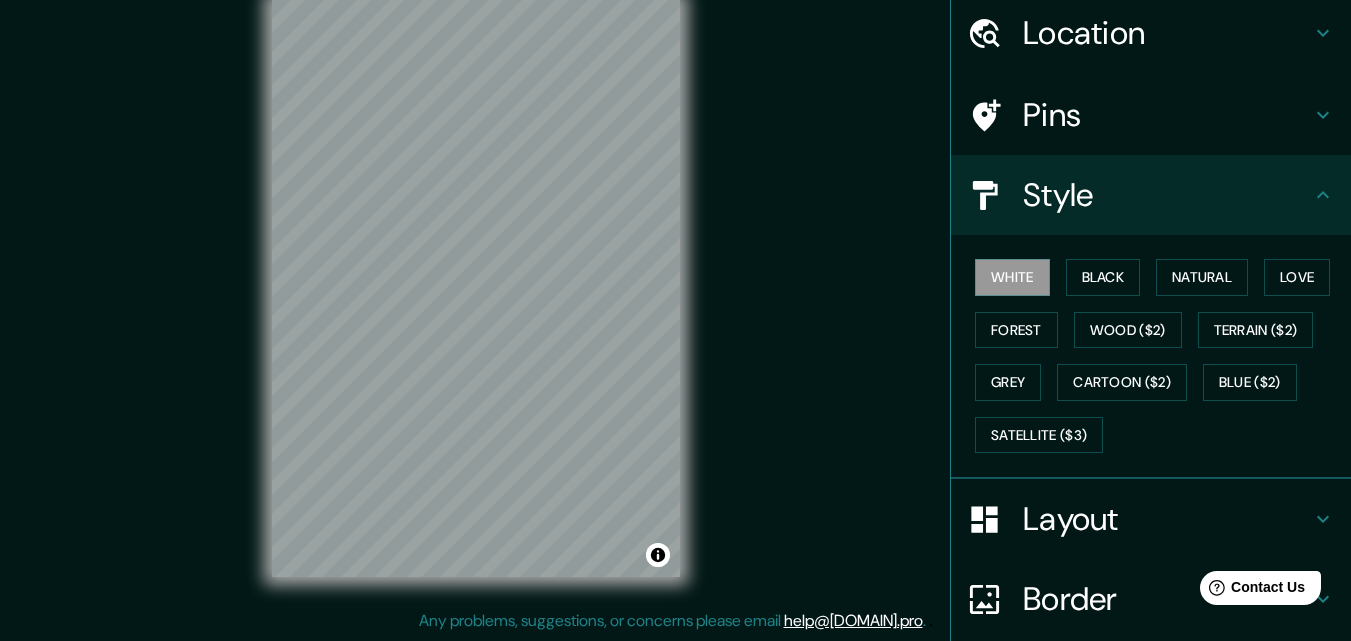 scroll, scrollTop: 236, scrollLeft: 0, axis: vertical 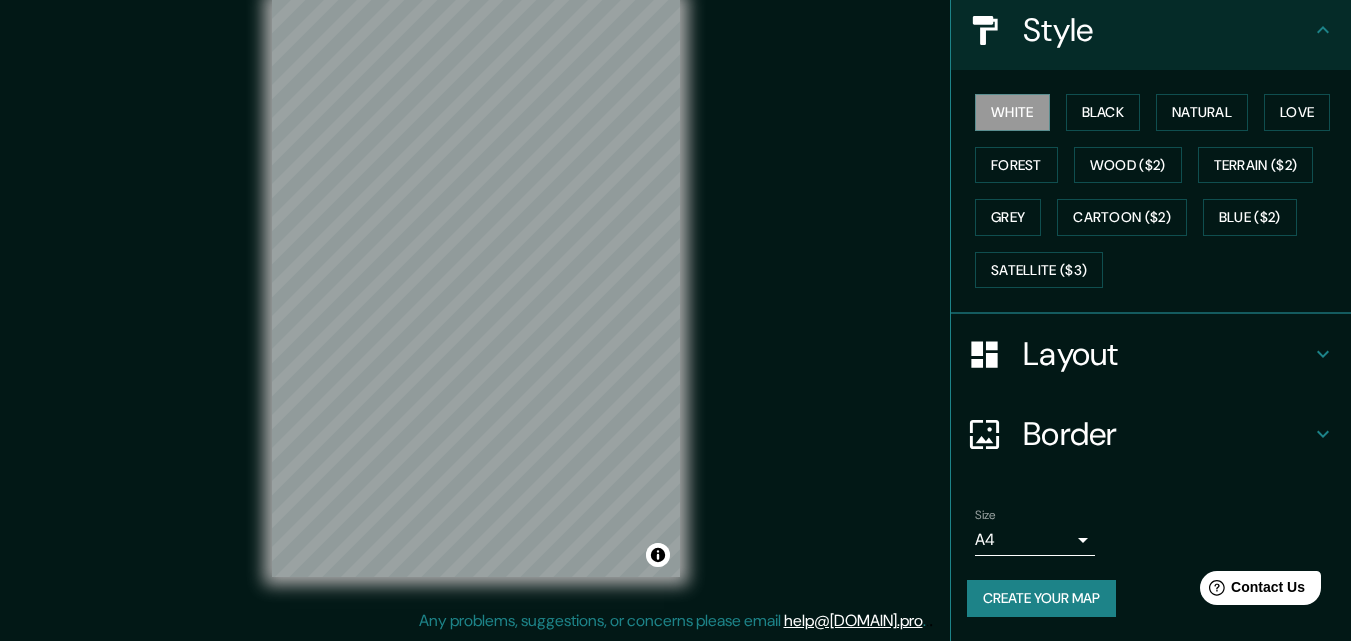 click on "Layout" at bounding box center (1151, 354) 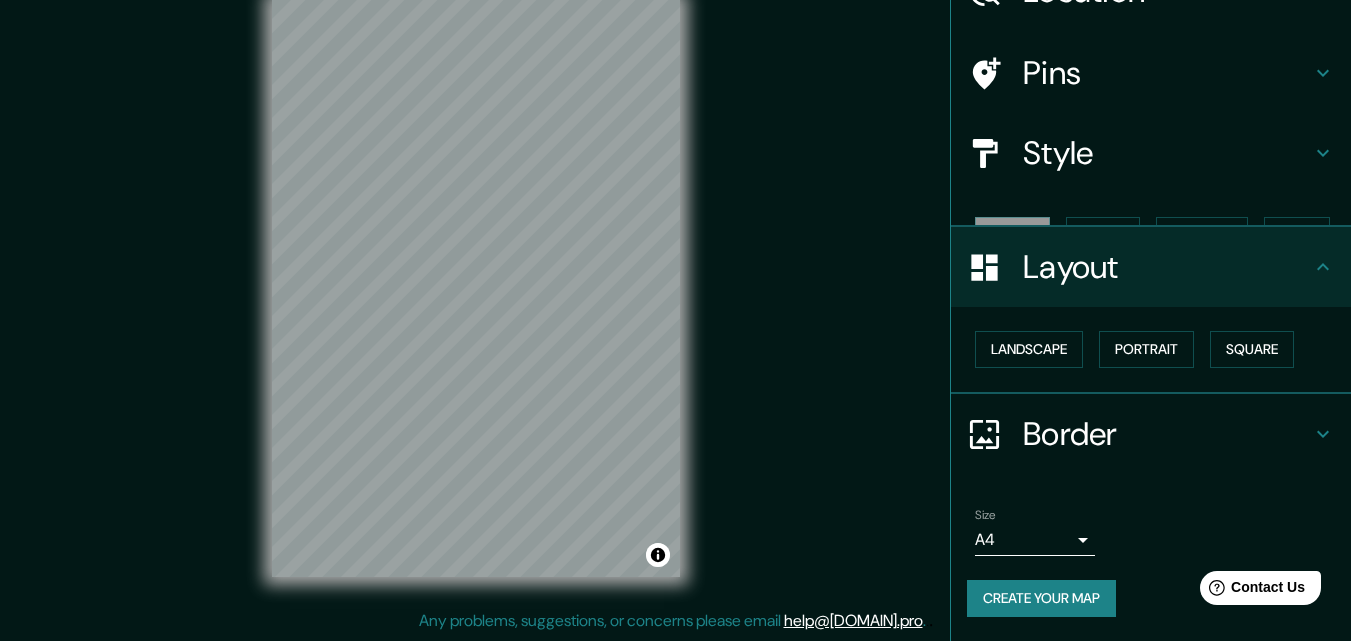 scroll, scrollTop: 78, scrollLeft: 0, axis: vertical 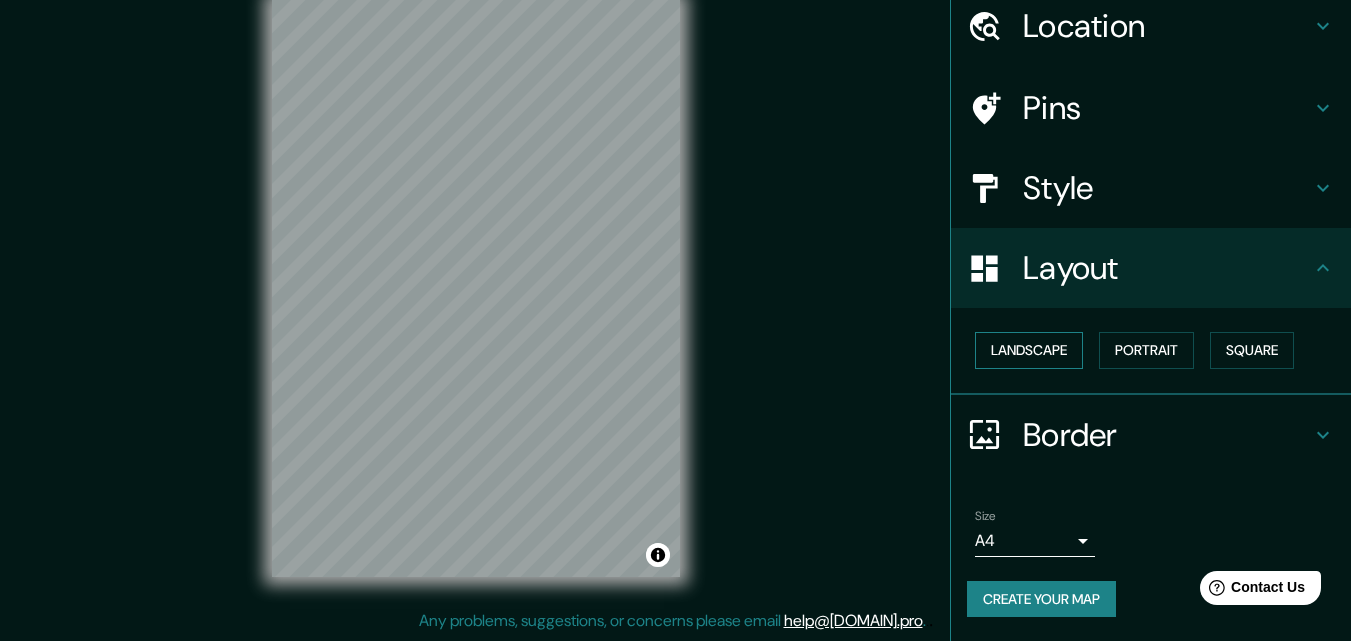 click on "Landscape" at bounding box center (1029, 350) 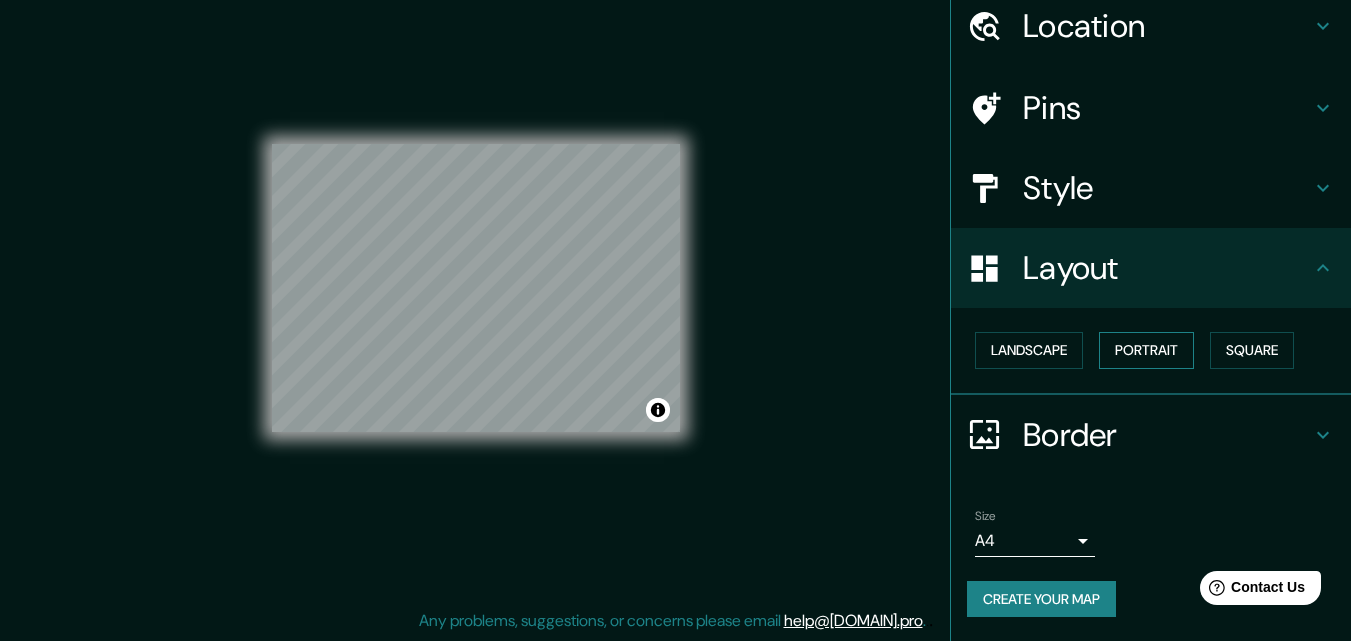 click on "Portrait" at bounding box center (1146, 350) 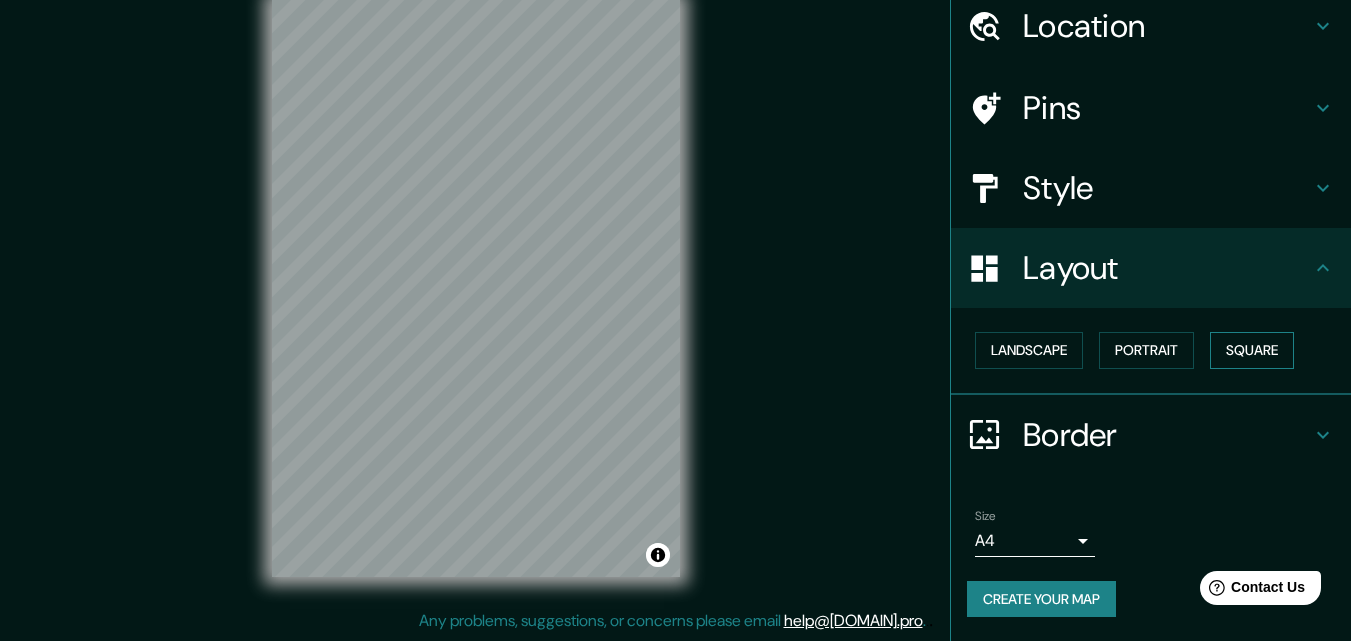 click on "Square" at bounding box center (1252, 350) 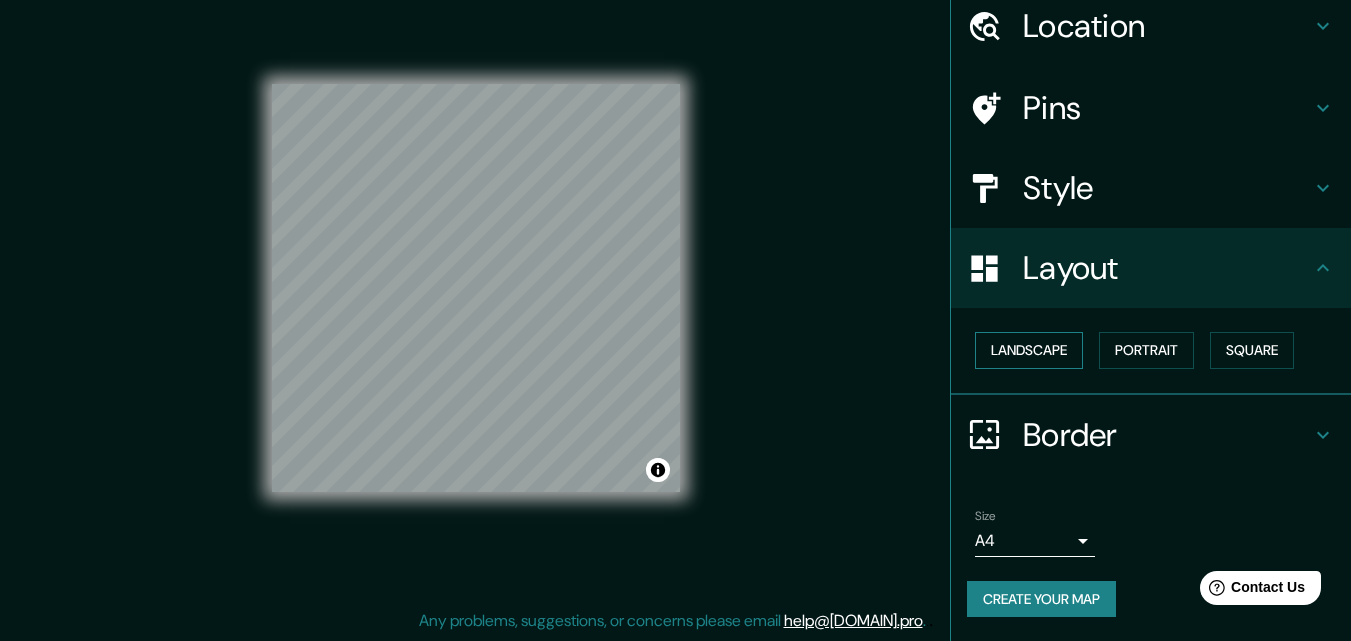 click on "Landscape" at bounding box center (1029, 350) 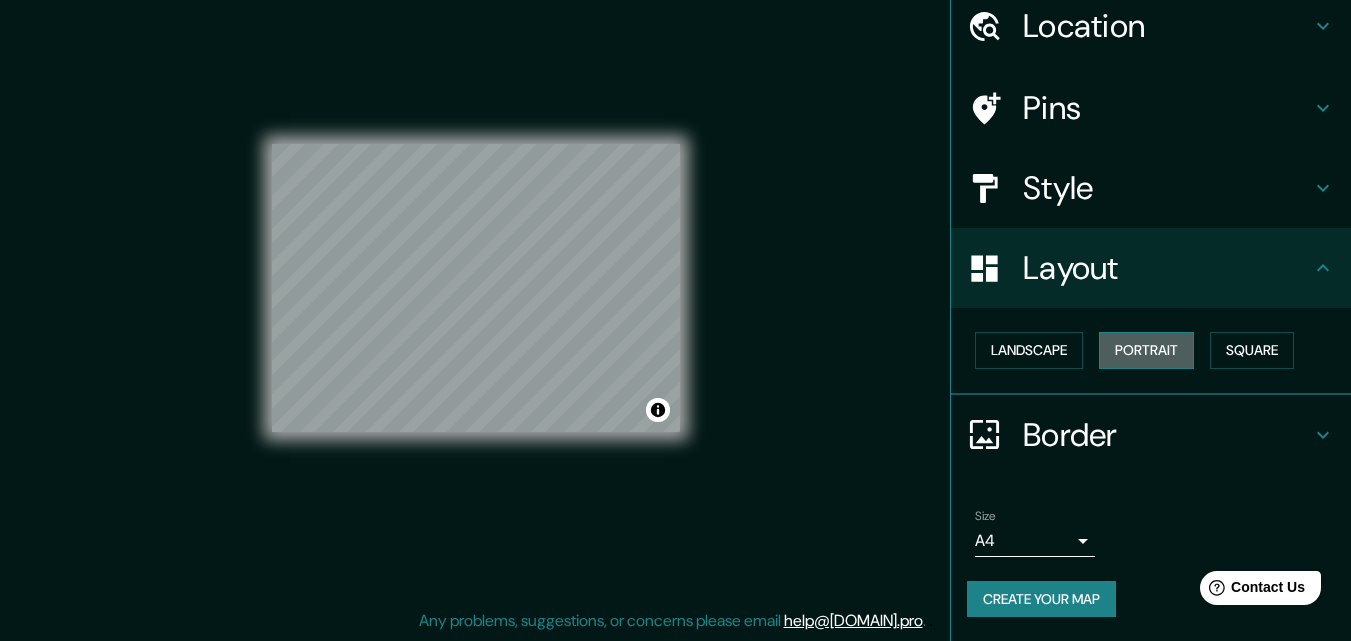 click on "Portrait" at bounding box center [1146, 350] 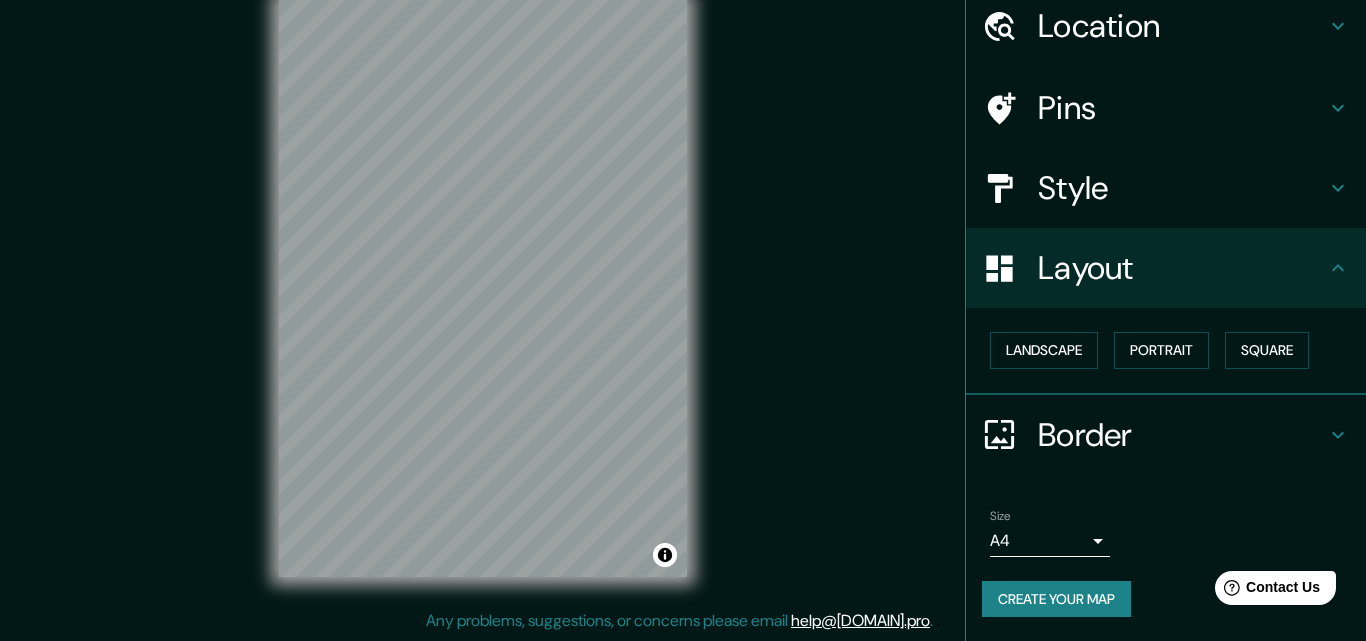 click on "Mappin Location [STREET] [NUMBER], [POSTAL_CODE] [CITY], [STATE], [COUNTRY] [STREET] [NUMBER] [POSTAL_CODE] [CITY], [STATE], [COUNTRY] [CITY] [STATE], [COUNTRY] [CITY] [CITY], [COUNTRY] [CITY] [STATE], [COUNTRY] Pins Style Layout Landscape Portrait Square Border Choose a border. Hint : you can make layers of the frame opaque to create some cool effects. None Simple Transparent Fancy Size A4 single Create your map © Mapbox © OpenStreetMap Improve this map Any problems, suggestions, or concerns please email help@[DOMAIN]. ." at bounding box center (683, 288) 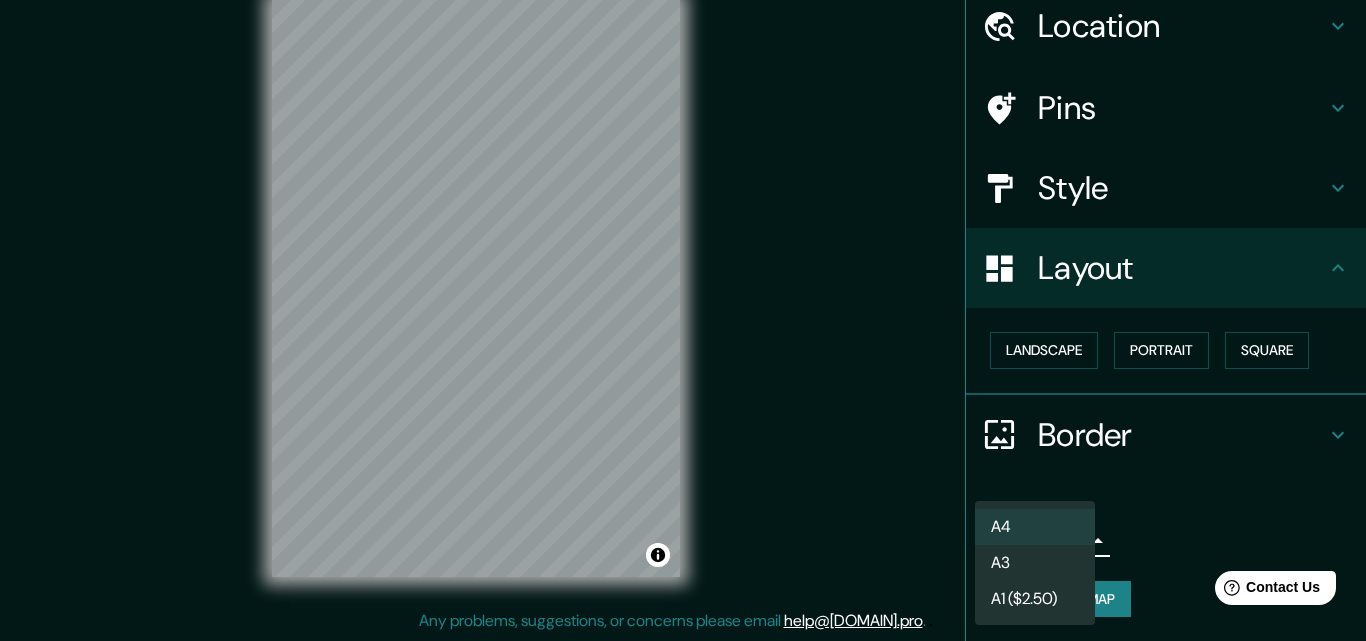 click on "A3" at bounding box center (1035, 563) 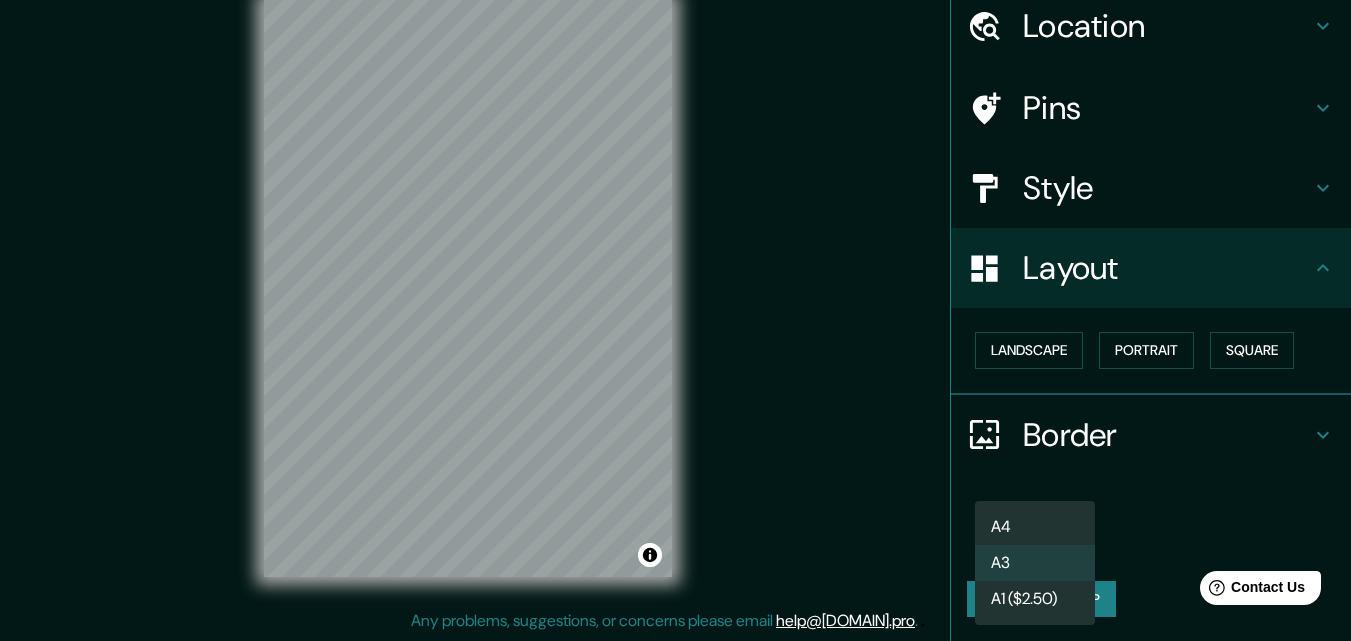 click on "Mappin Location [STREET] [NUMBER], [POSTAL_CODE] [CITY], [STATE], [COUNTRY] [STREET] [NUMBER] [POSTAL_CODE] [CITY], [STATE], [COUNTRY] [CITY] [STATE], [COUNTRY] [CITY] [CITY], [COUNTRY] [CITY] [STATE], [COUNTRY] Pins Style Layout Landscape Portrait Square Border Choose a border. Hint : you can make layers of the frame opaque to create some cool effects. None Simple Transparent Fancy Size A3 a4 Create your map © Mapbox © OpenStreetMap Improve this map Any problems, suggestions, or concerns please email help@[DOMAIN]. . A4 A3 A1 ($2.50)" at bounding box center [675, 288] 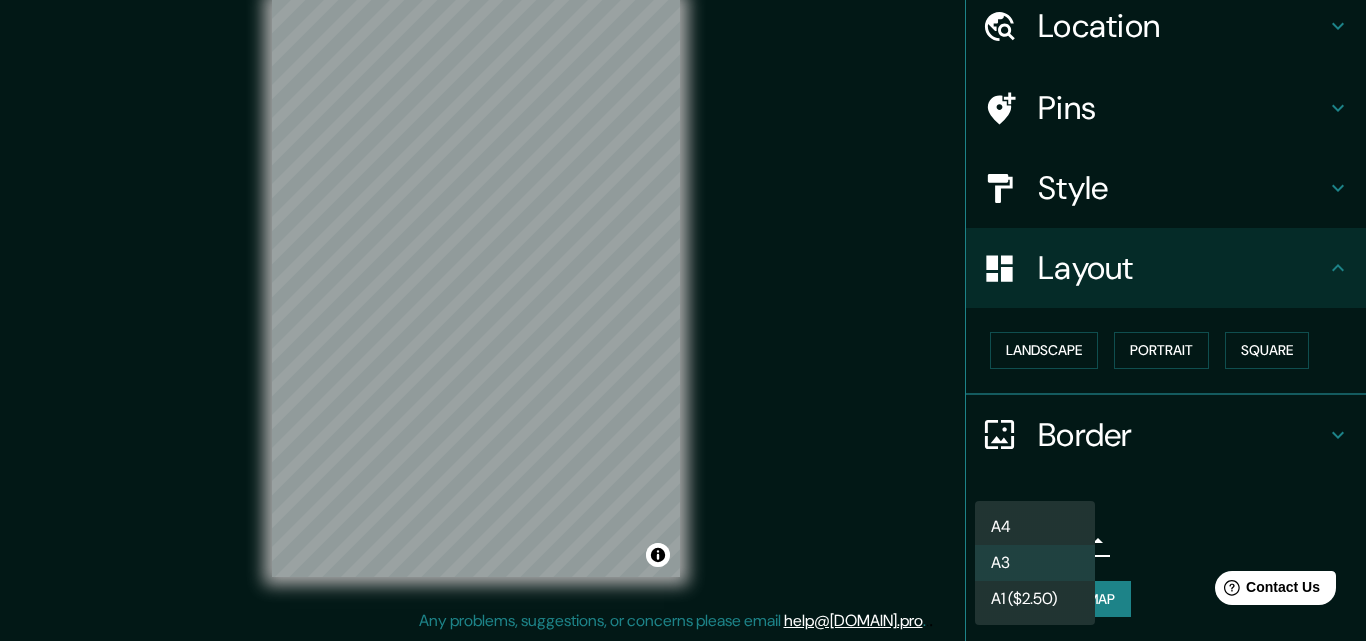 click on "A4" at bounding box center (1035, 527) 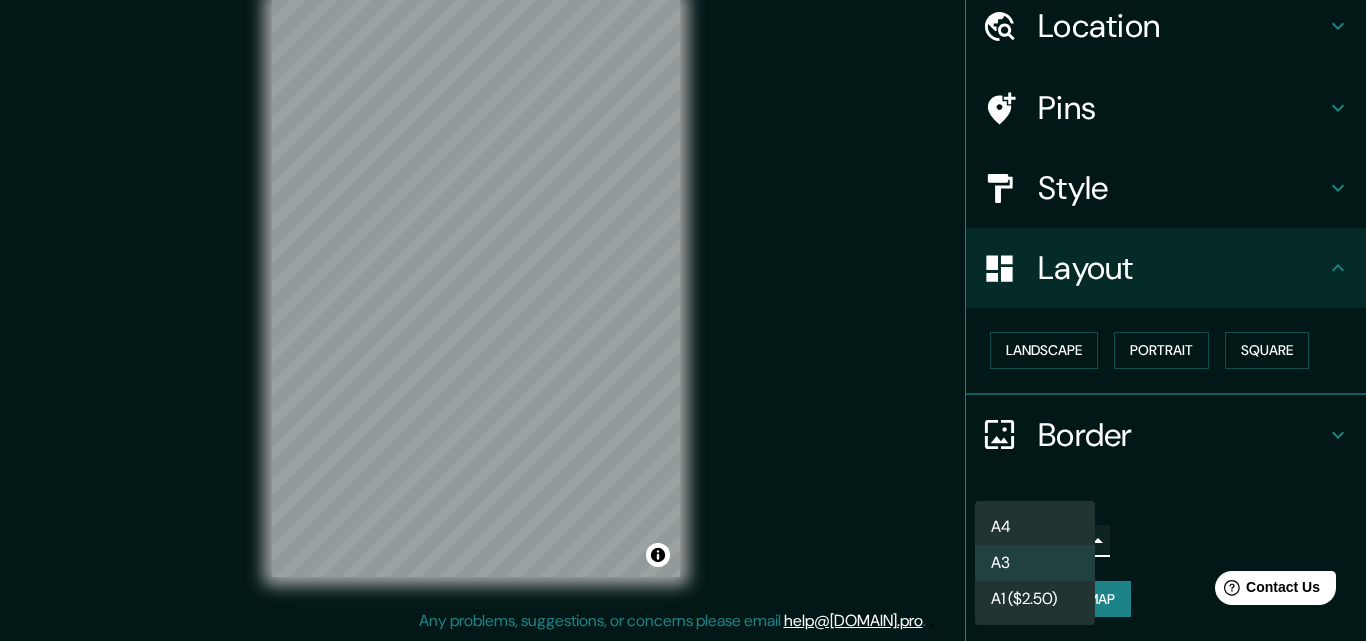 type on "single" 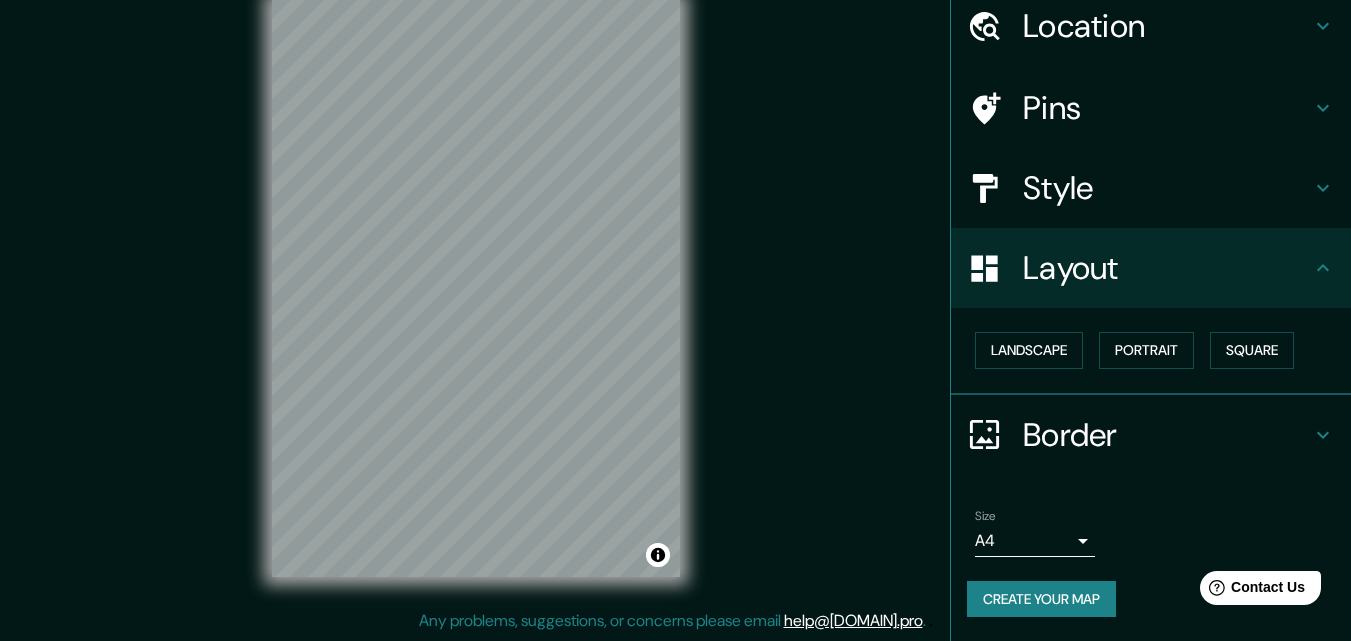 click on "Create your map" at bounding box center [1041, 599] 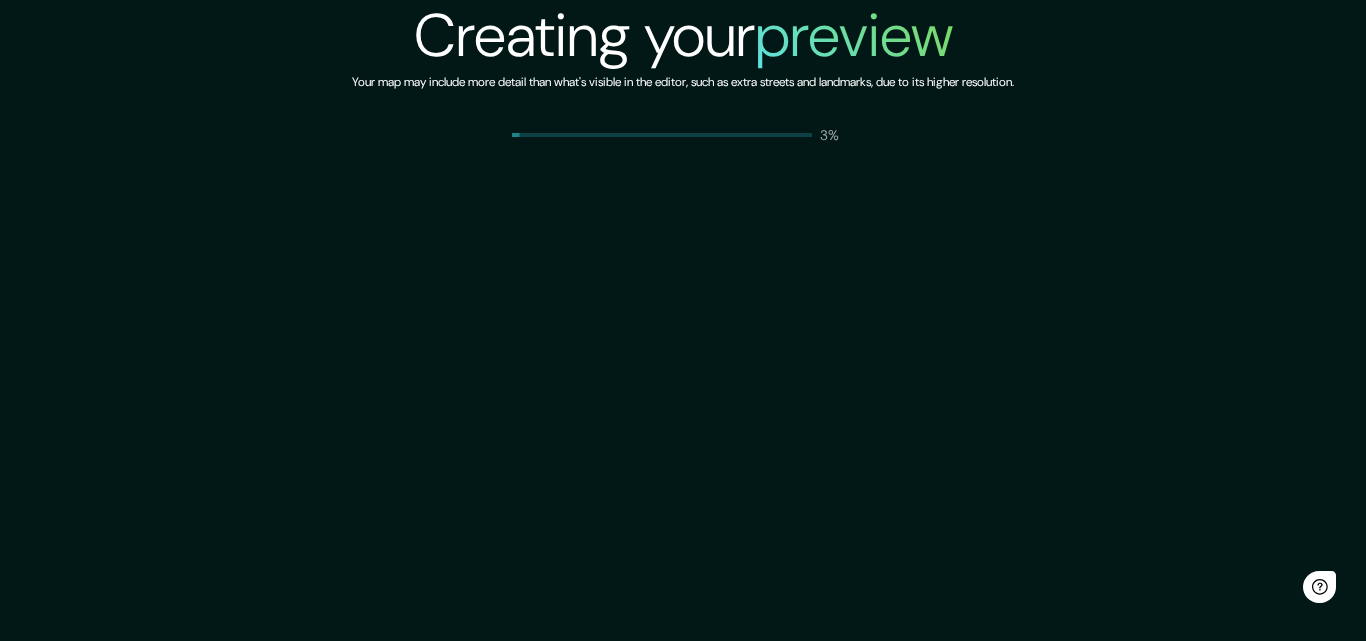 scroll, scrollTop: 0, scrollLeft: 0, axis: both 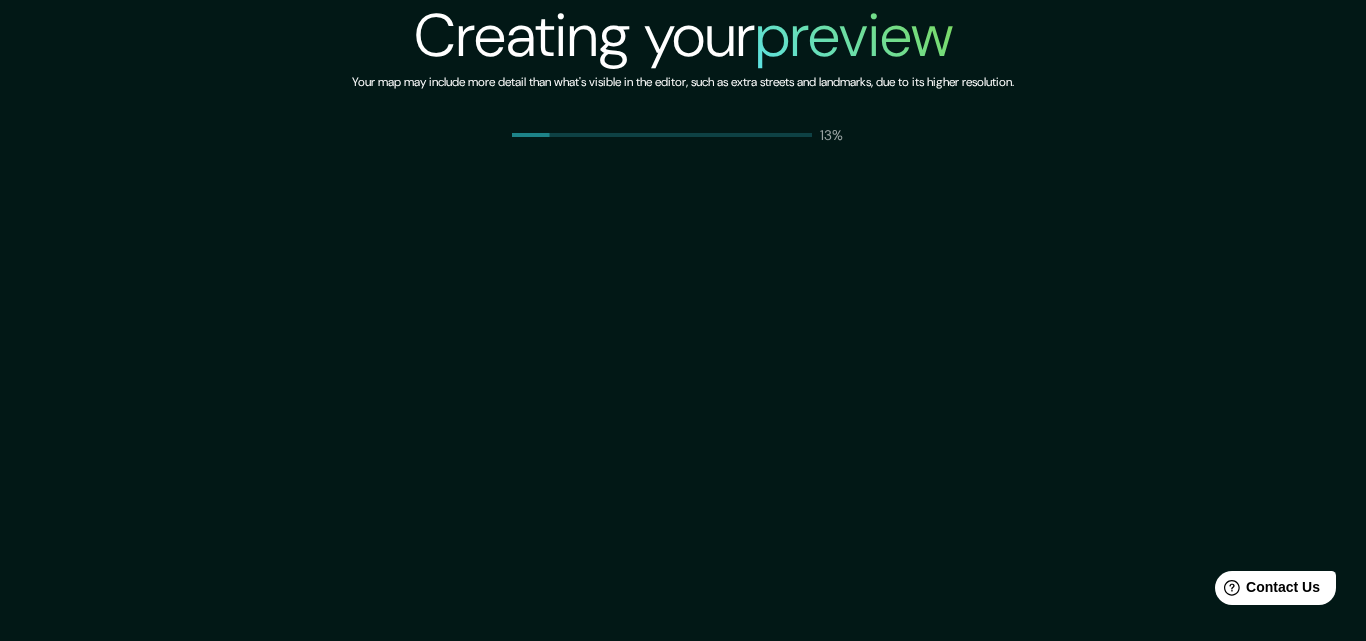 click on "Creating your  preview Your map may include more detail than what's visible in the editor, such as extra streets and landmarks, due to its higher resolution. 13%" at bounding box center [683, 320] 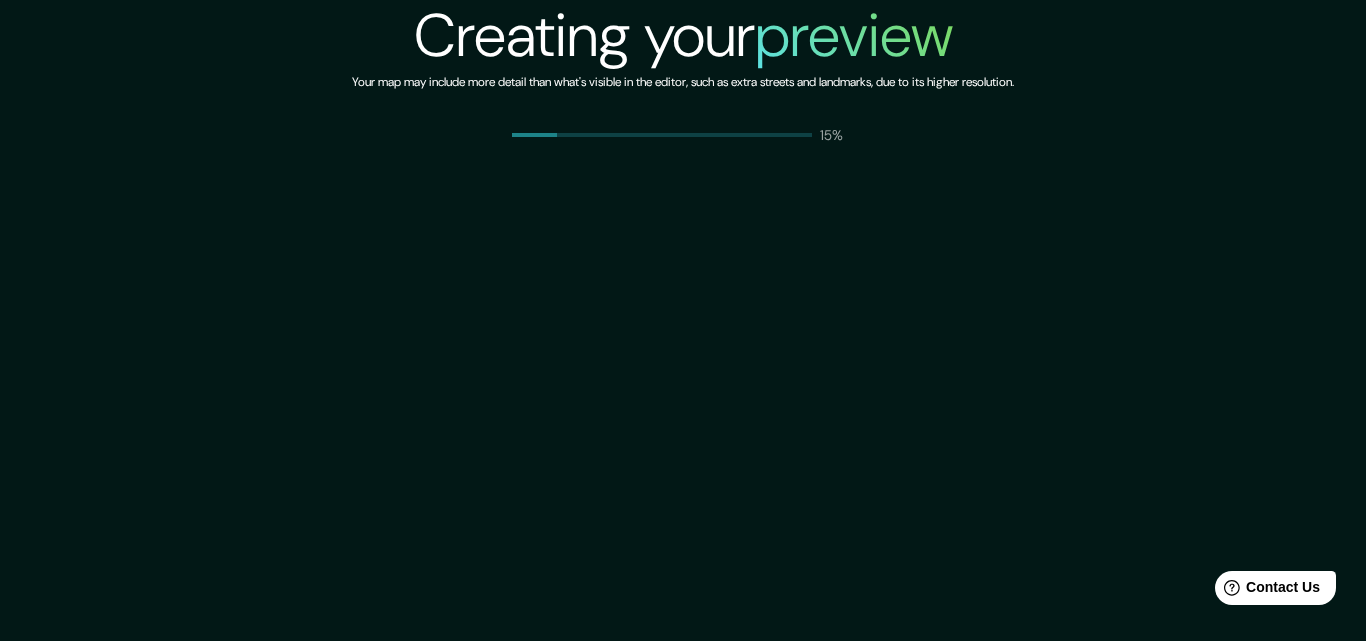 click on "Creating your  preview Your map may include more detail than what's visible in the editor, such as extra streets and landmarks, due to its higher resolution. 15%" at bounding box center (683, 320) 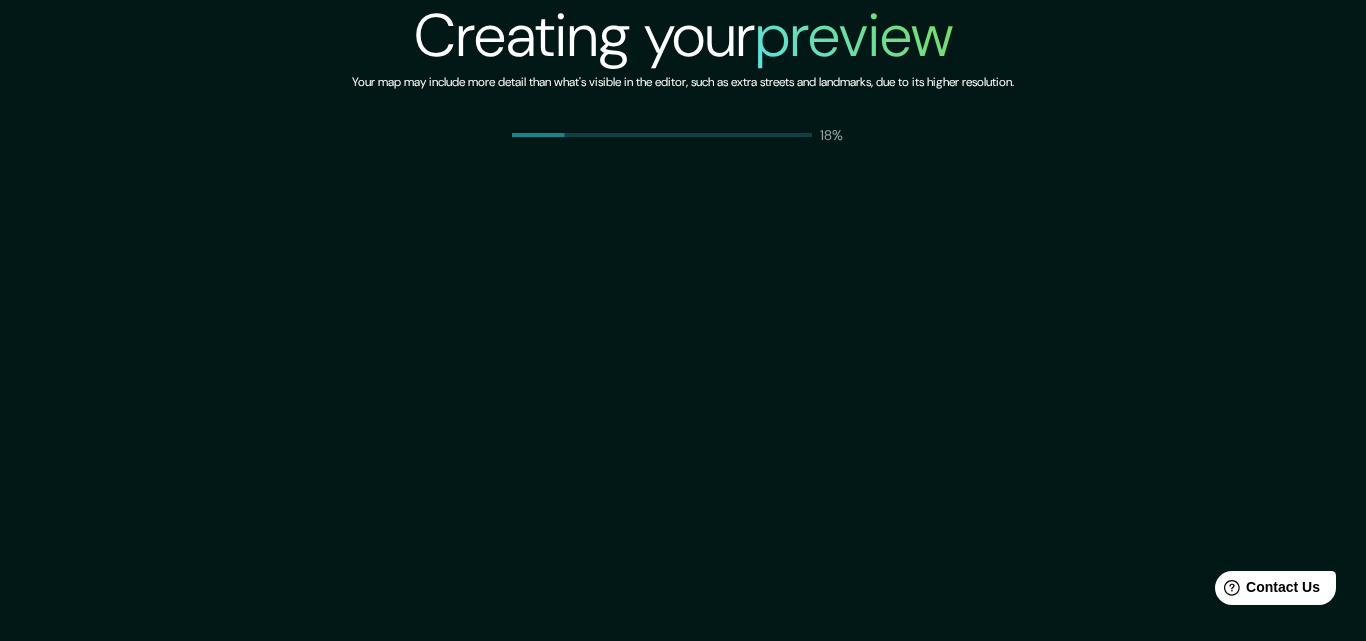 click on "18%" at bounding box center (683, 135) 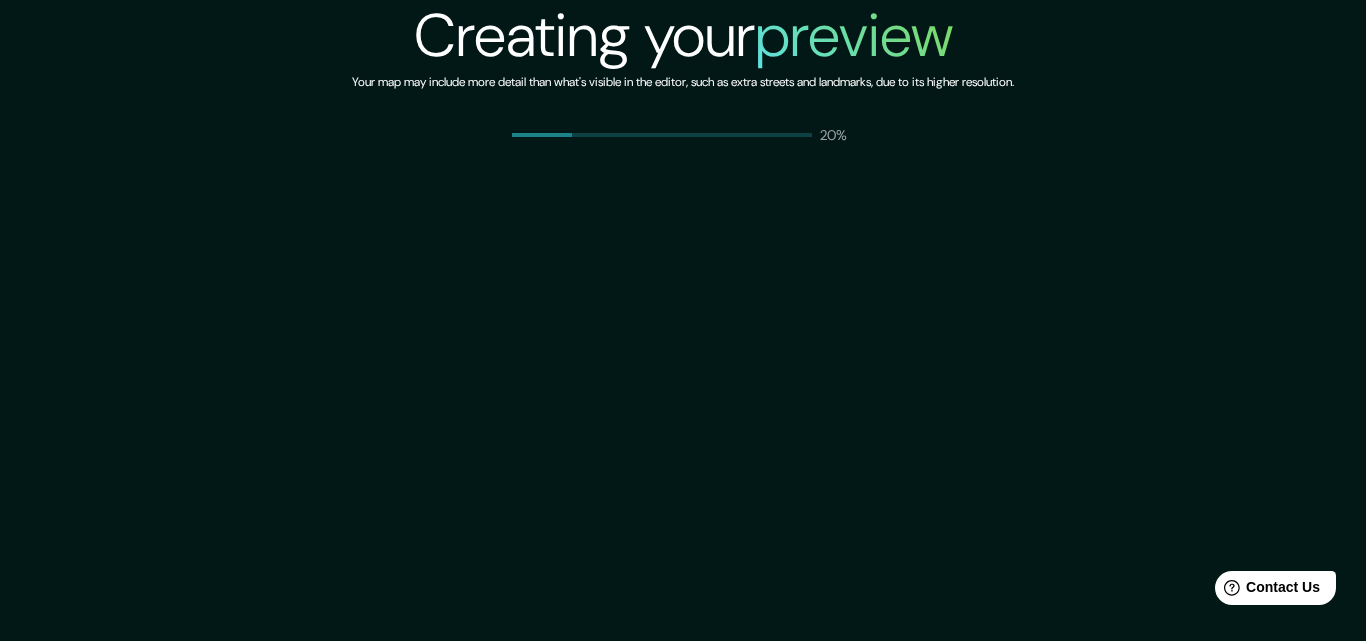 click on "20%" at bounding box center [683, 135] 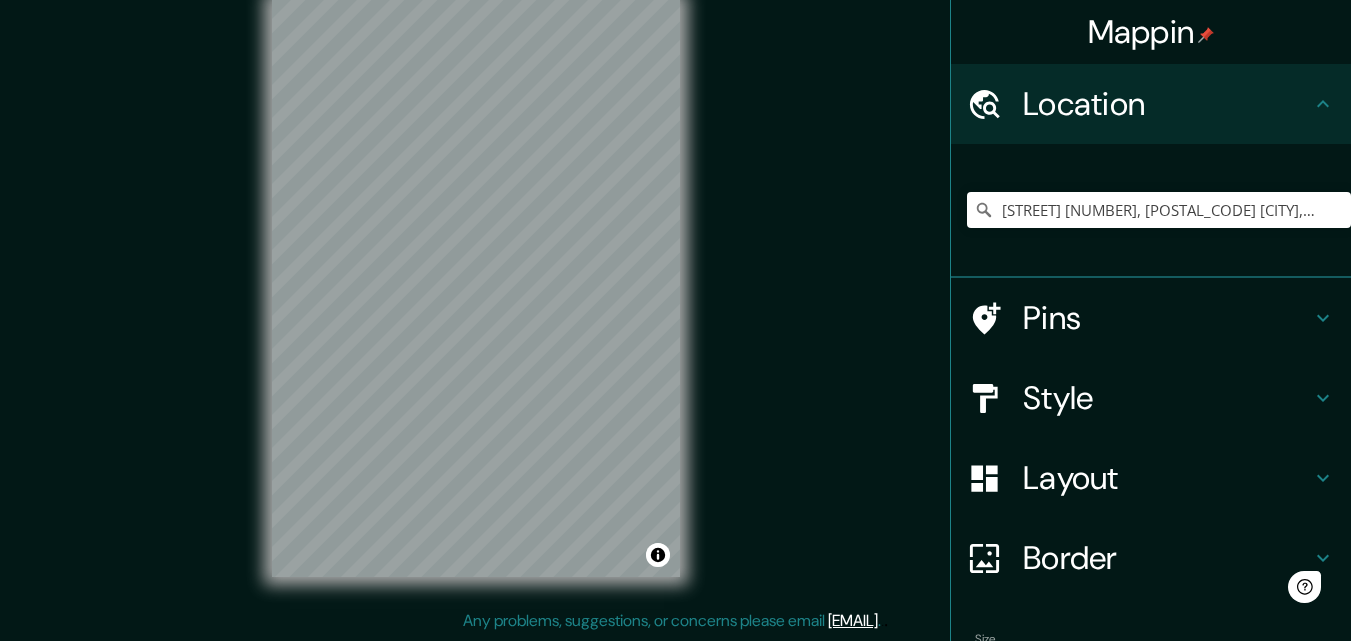 scroll, scrollTop: 0, scrollLeft: 0, axis: both 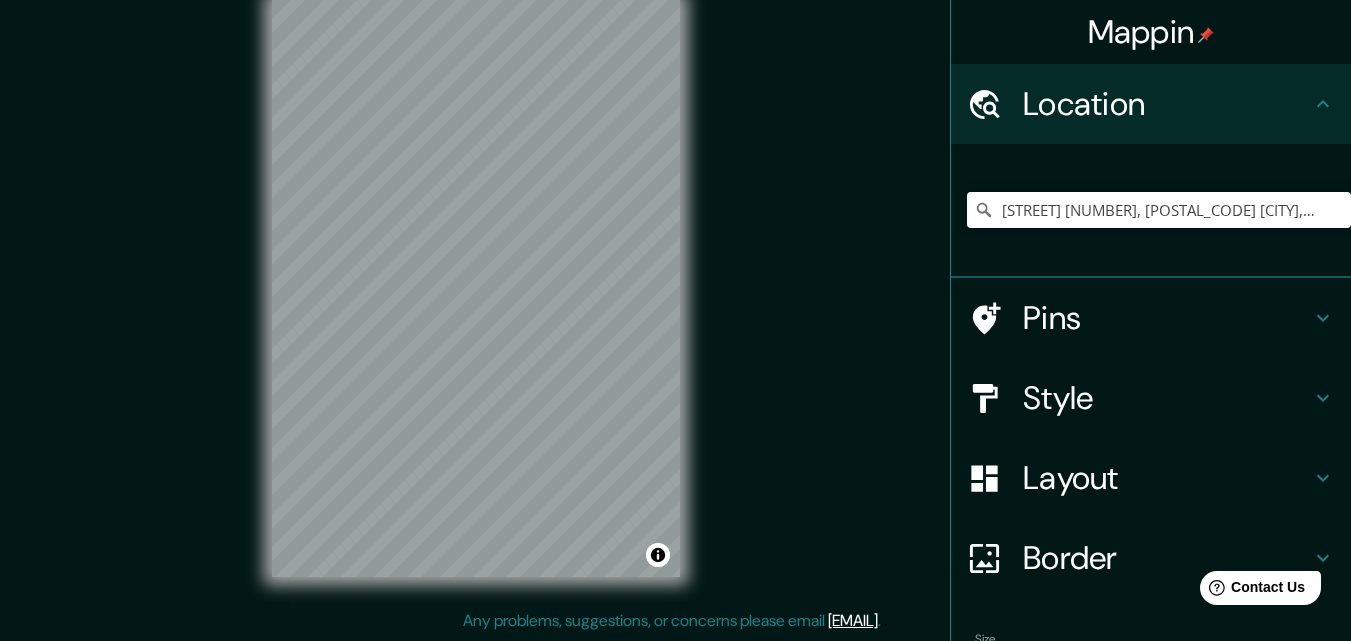 click on "Style" at bounding box center [1167, 398] 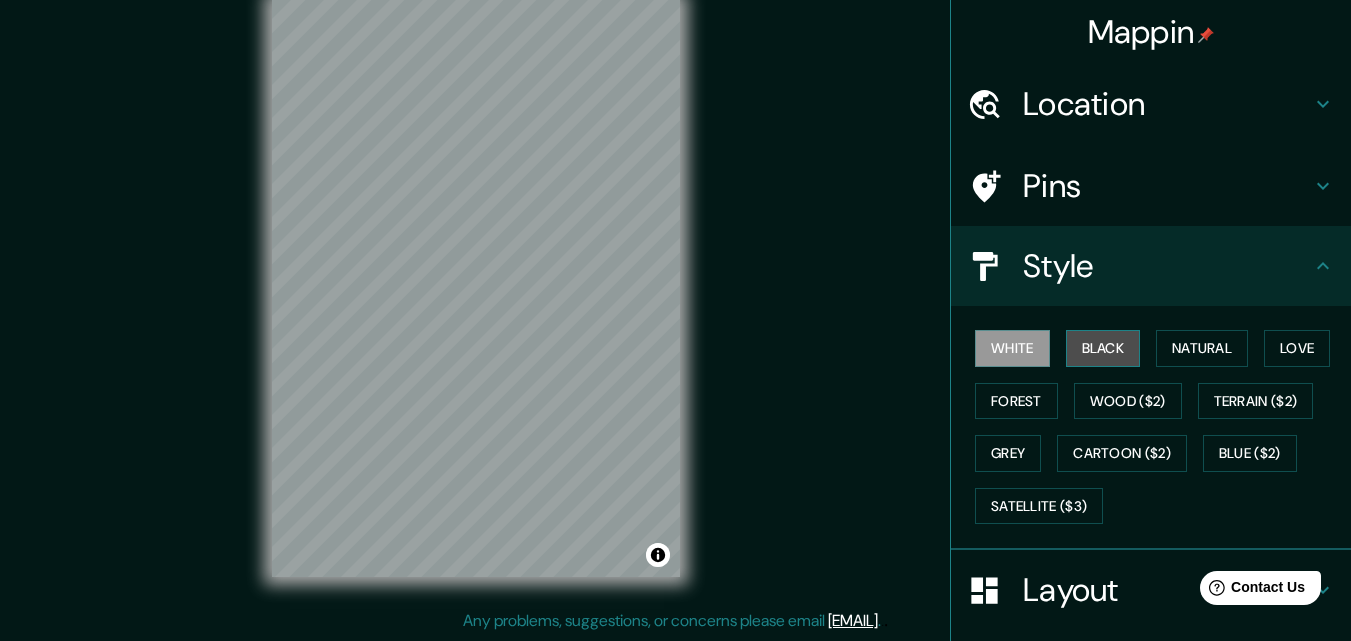 click on "Black" at bounding box center (1103, 348) 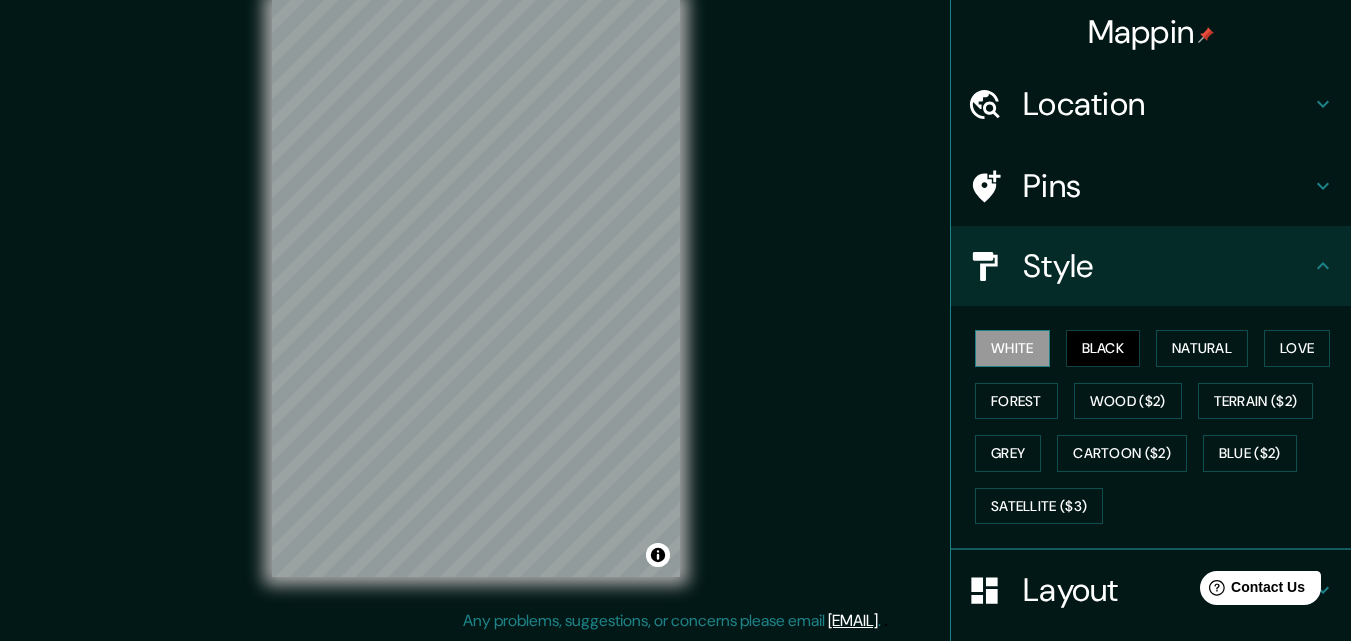 click on "White" at bounding box center (1012, 348) 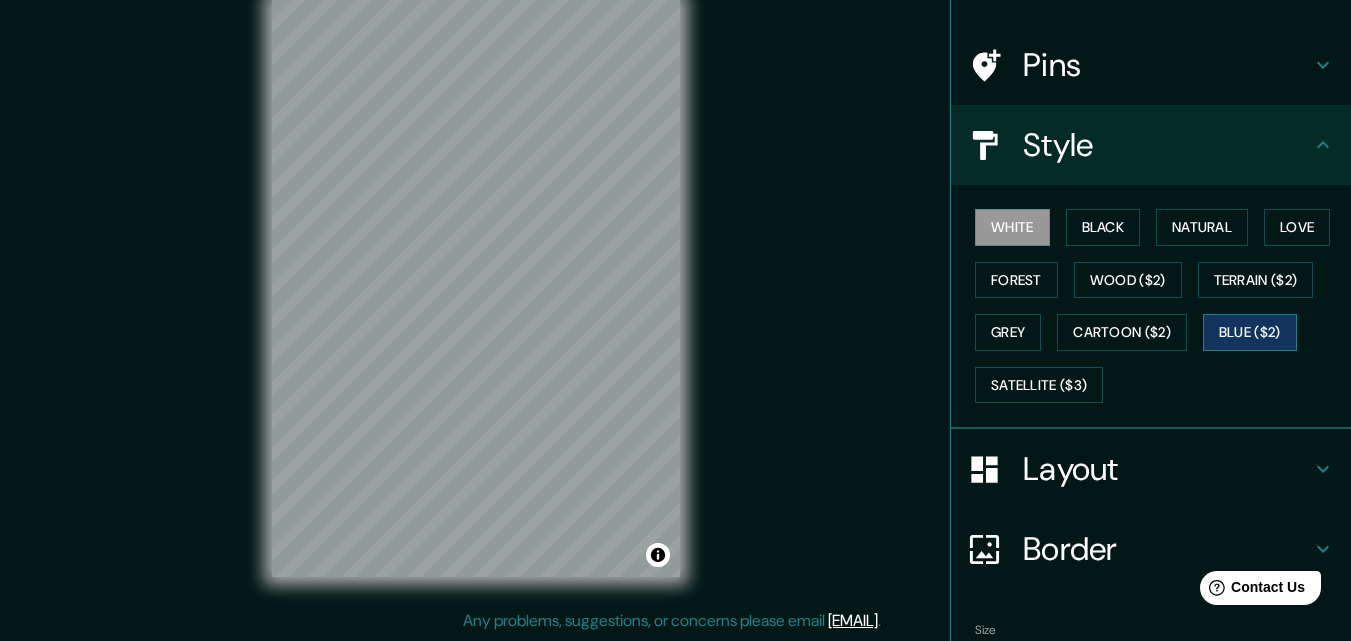 scroll, scrollTop: 236, scrollLeft: 0, axis: vertical 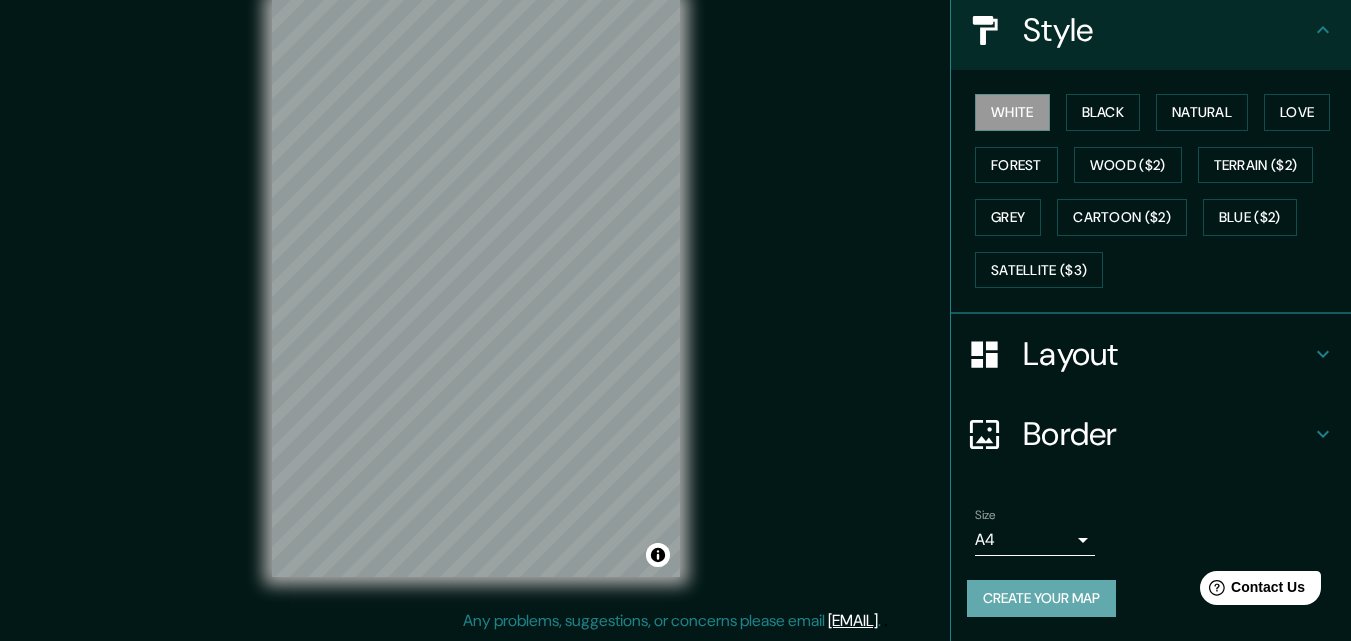 click on "Create your map" at bounding box center (1041, 598) 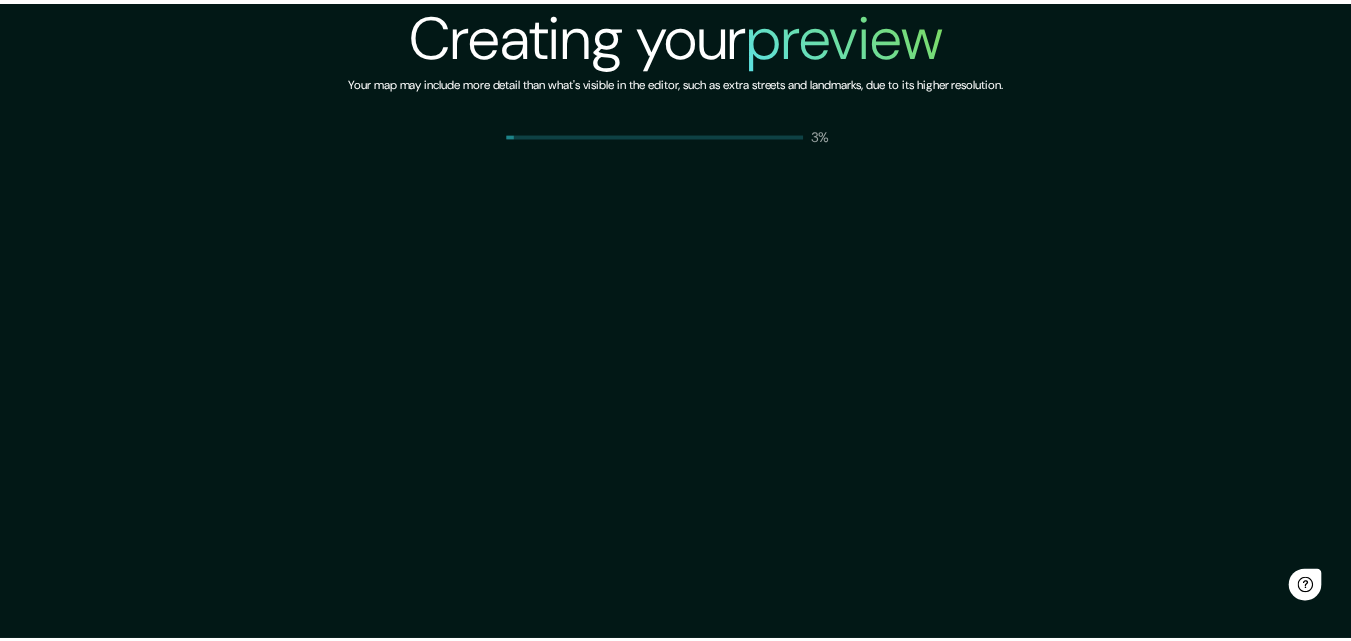 scroll, scrollTop: 0, scrollLeft: 0, axis: both 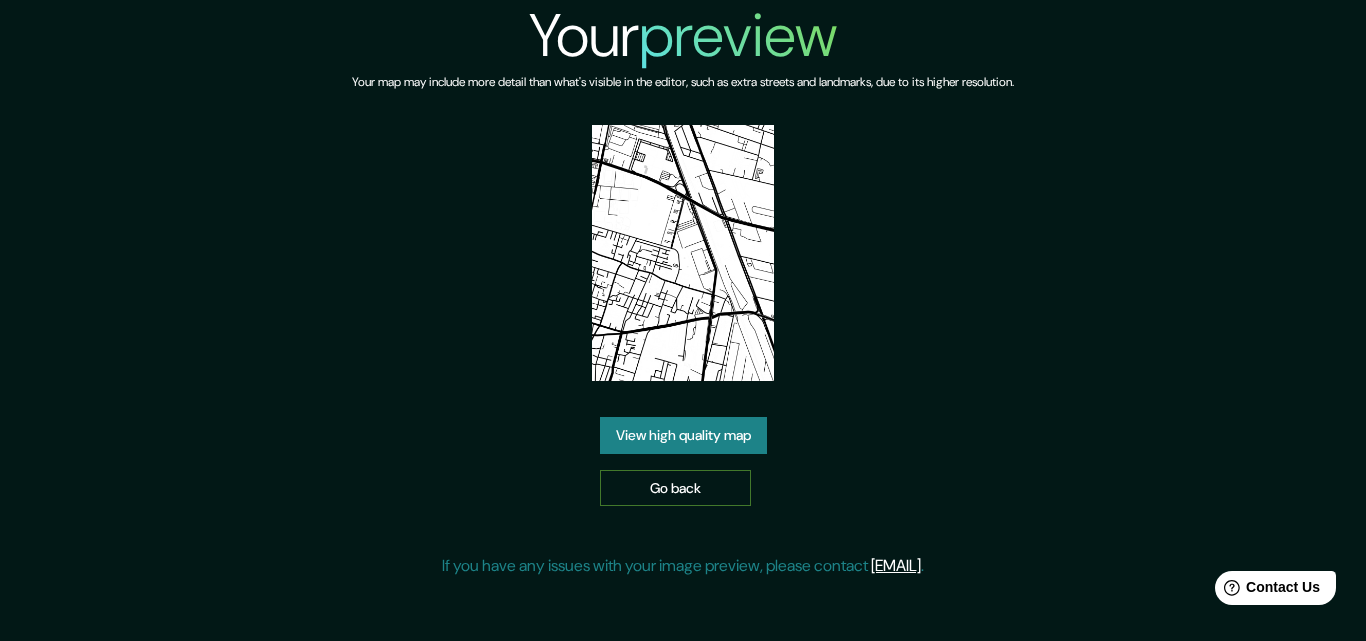 click on "Go back" at bounding box center [675, 488] 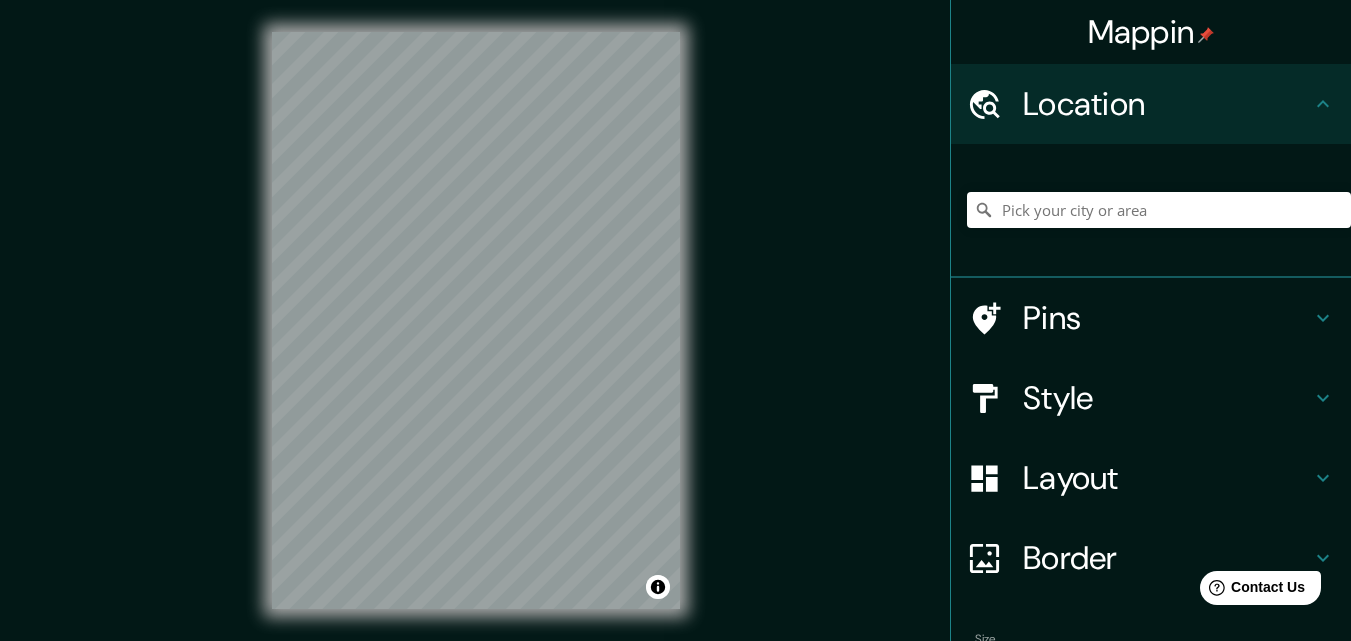 click on "Mappin Location Pins Style Layout Border Choose a border.  Hint : you can make layers of the frame opaque to create some cool effects. None Simple Transparent Fancy Size A4 single Zoom level too high - zoom in more Create your map © Mapbox   © OpenStreetMap   Improve this map Any problems, suggestions, or concerns please email    help@mappin.pro . . ." at bounding box center [675, 336] 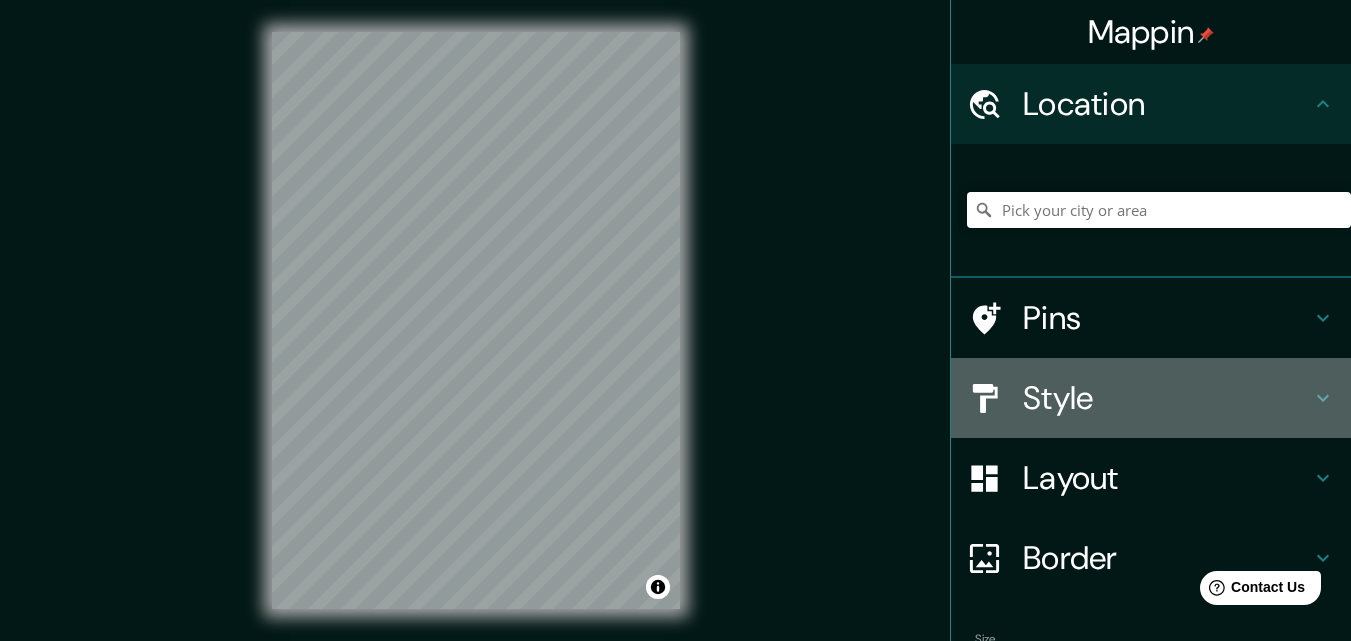 click on "Style" at bounding box center [1167, 398] 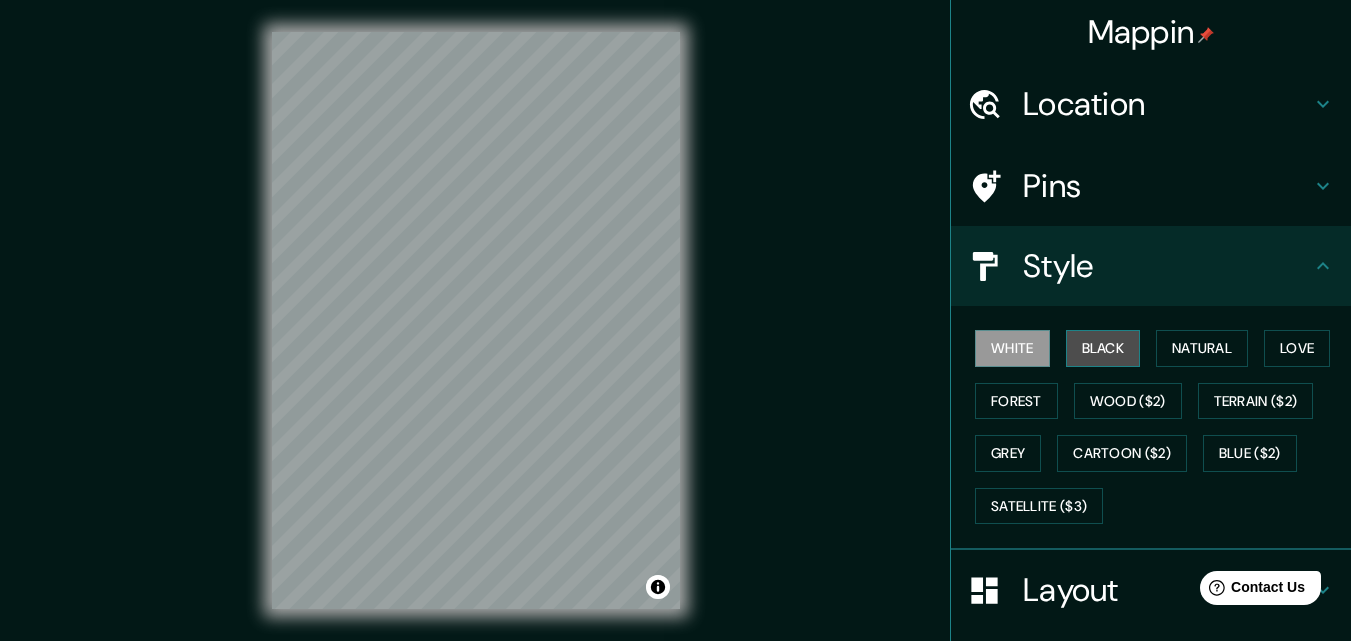 click on "Black" at bounding box center (1103, 348) 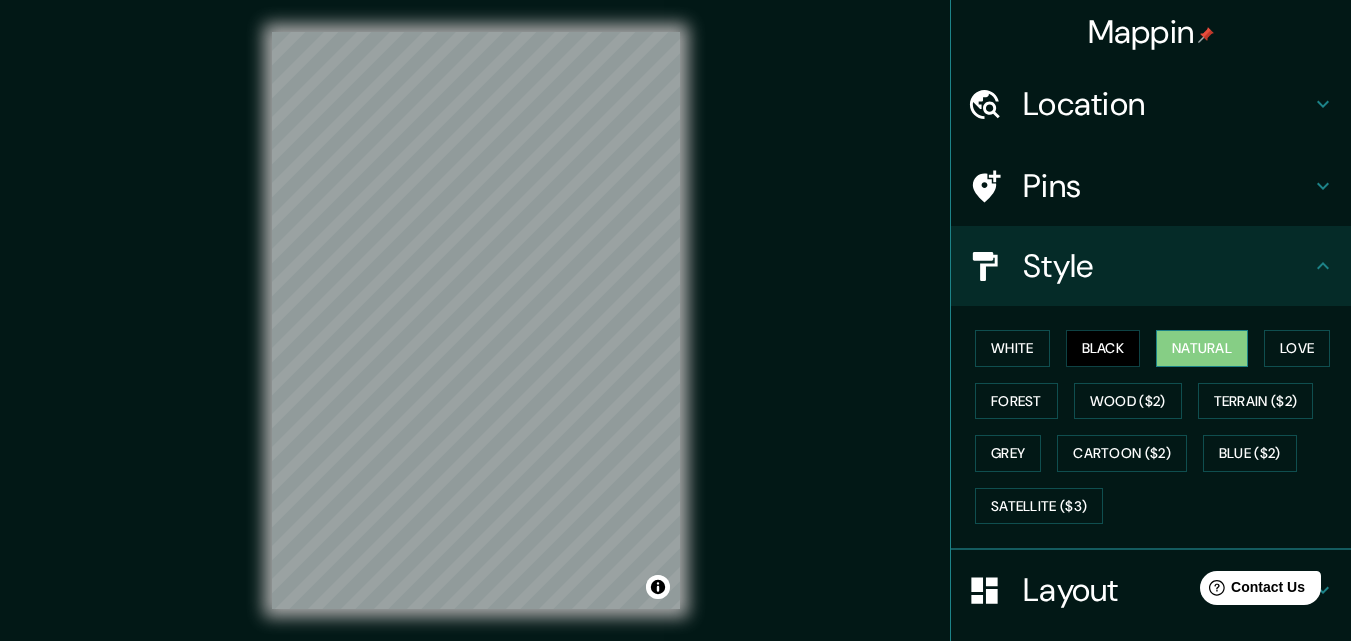 click on "Natural" at bounding box center (1202, 348) 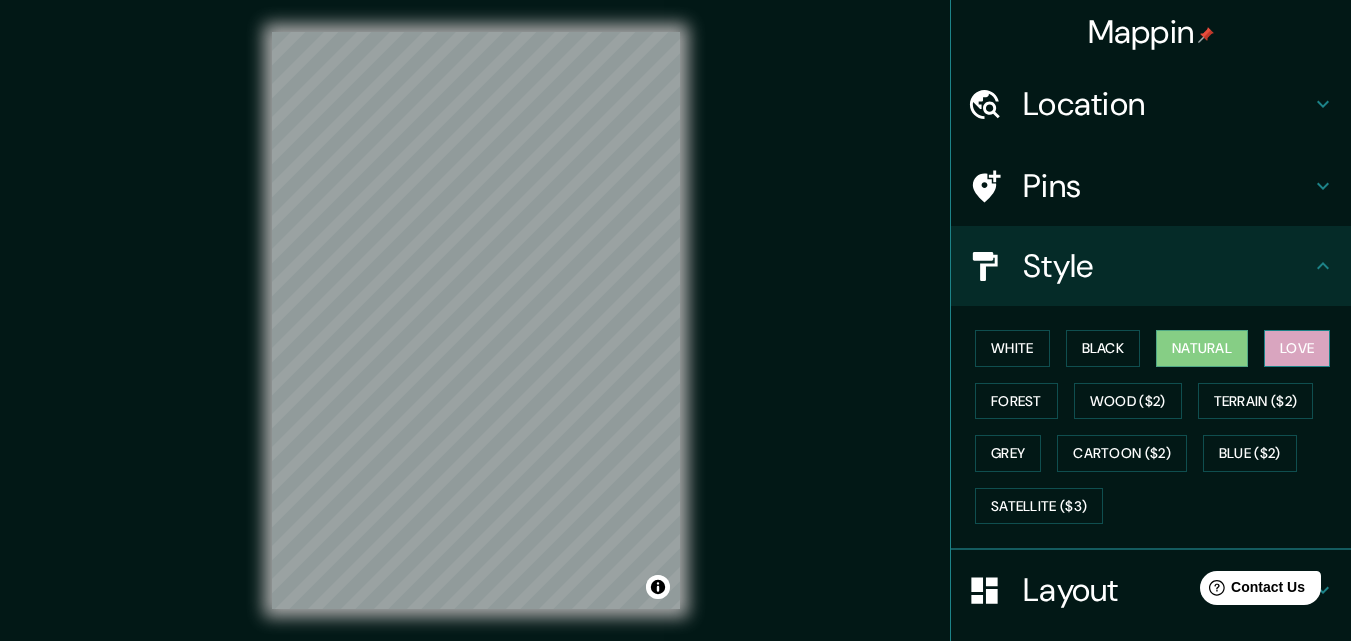 click on "Love" at bounding box center [1297, 348] 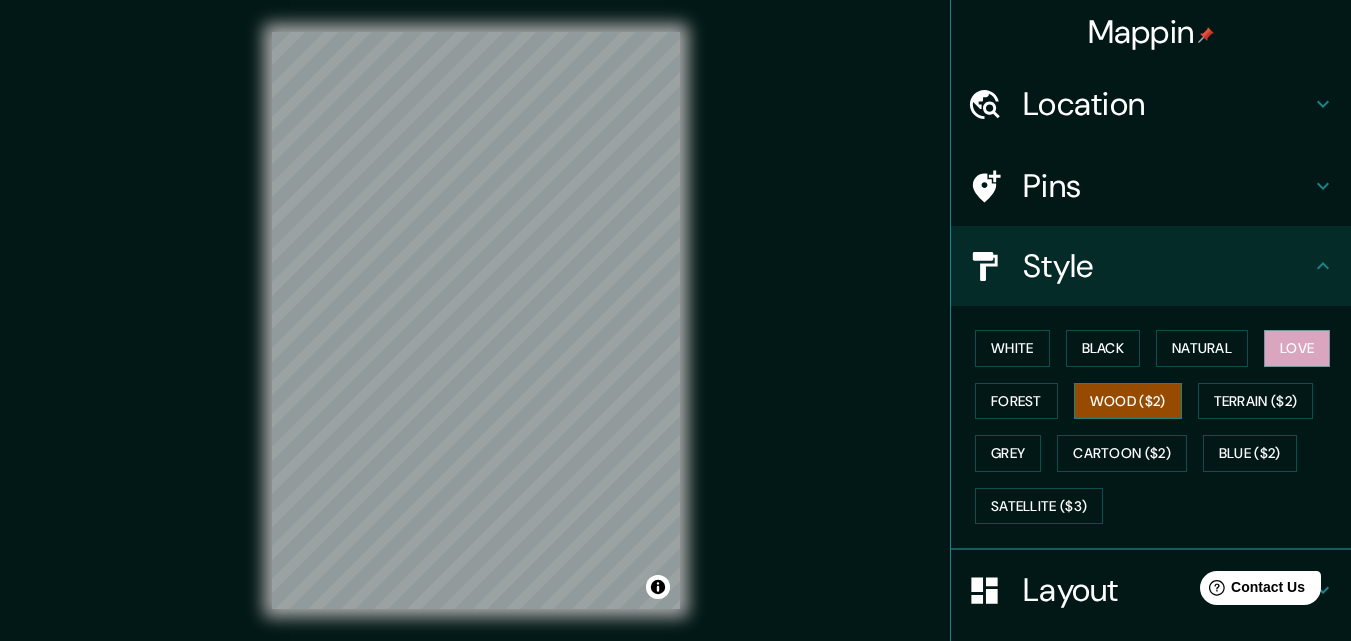 click on "Wood ($2)" at bounding box center (1128, 401) 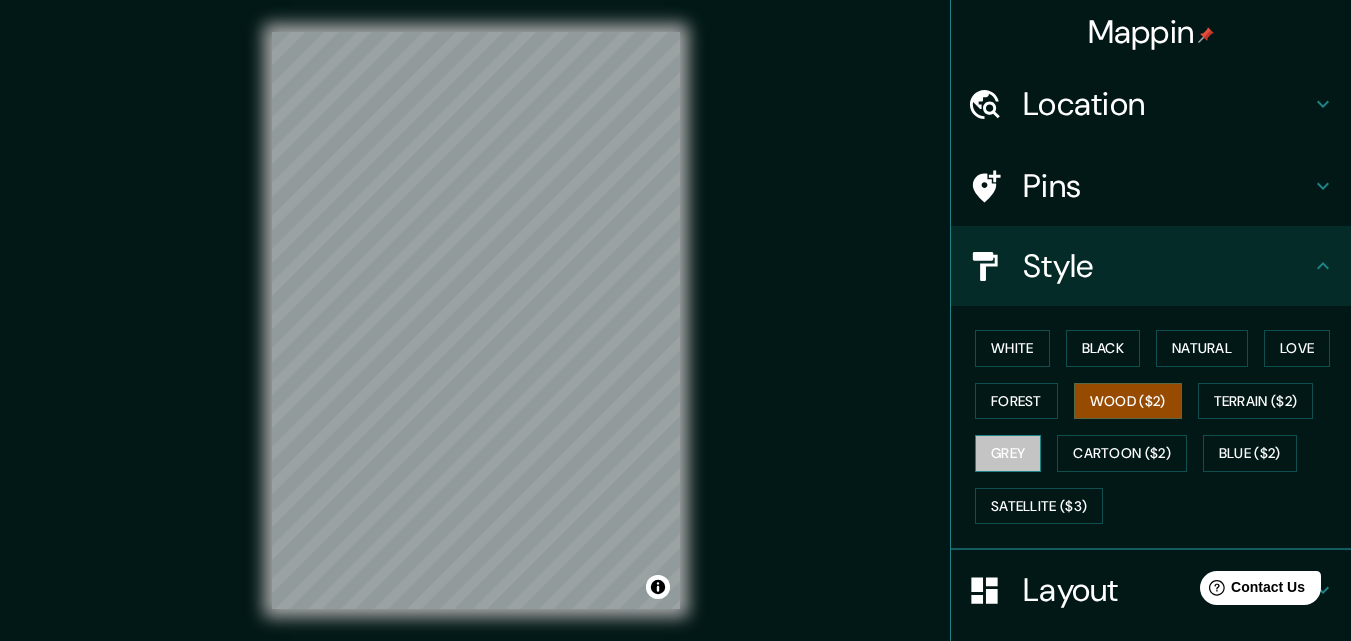 click on "Grey" at bounding box center (1008, 453) 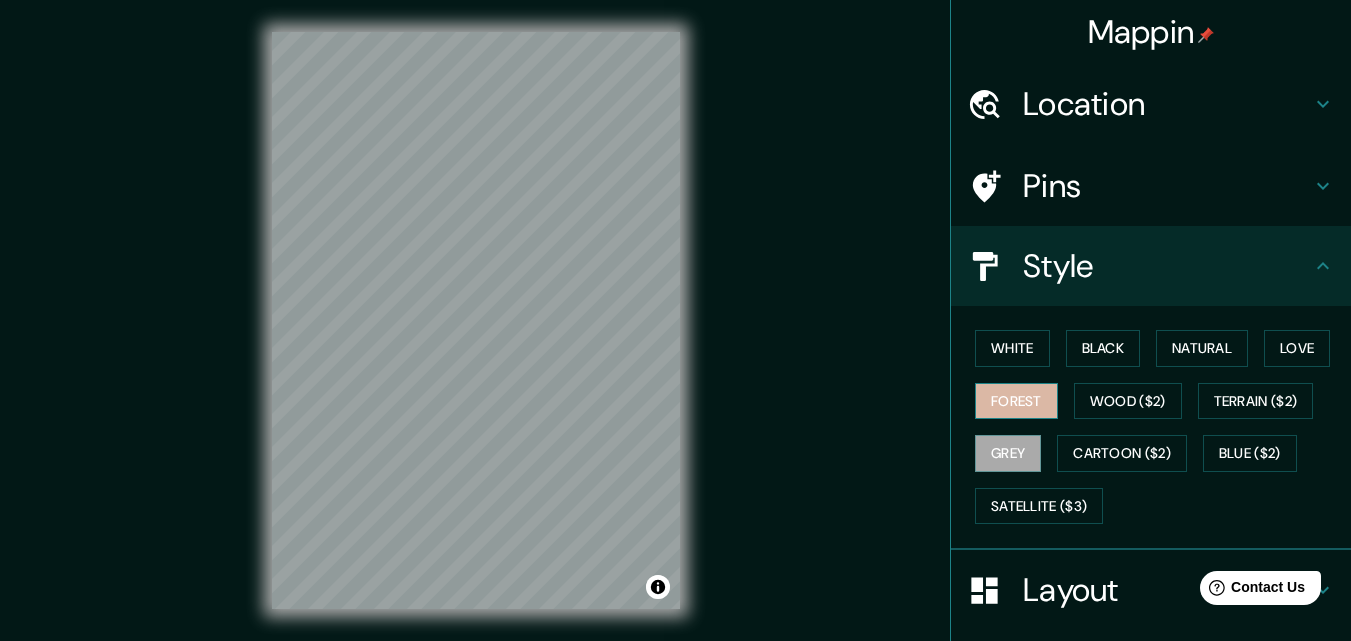 click on "Forest" at bounding box center [1016, 401] 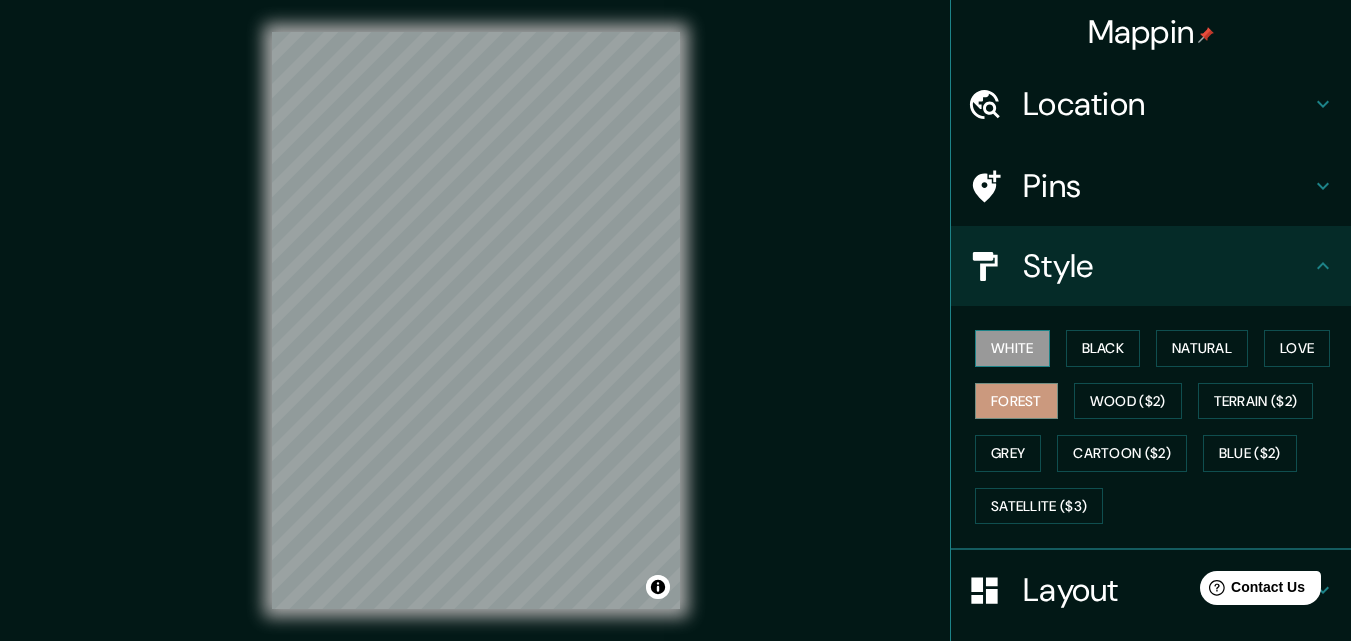 click on "White" at bounding box center [1012, 348] 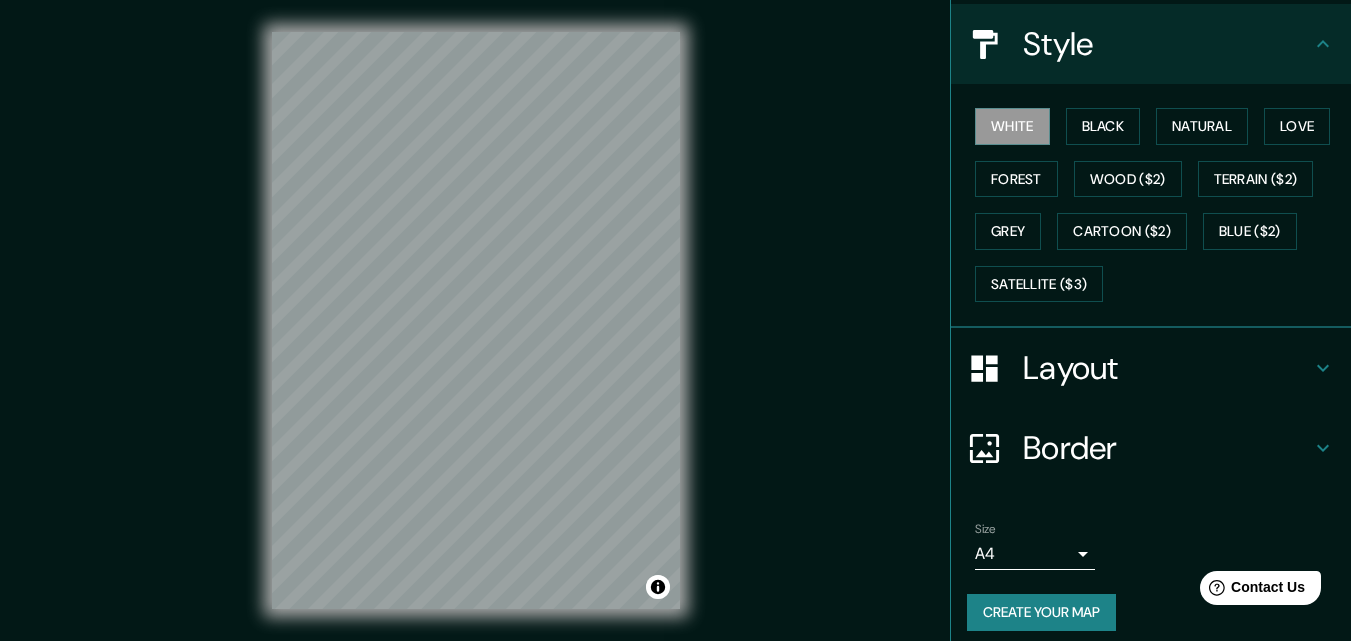scroll, scrollTop: 236, scrollLeft: 0, axis: vertical 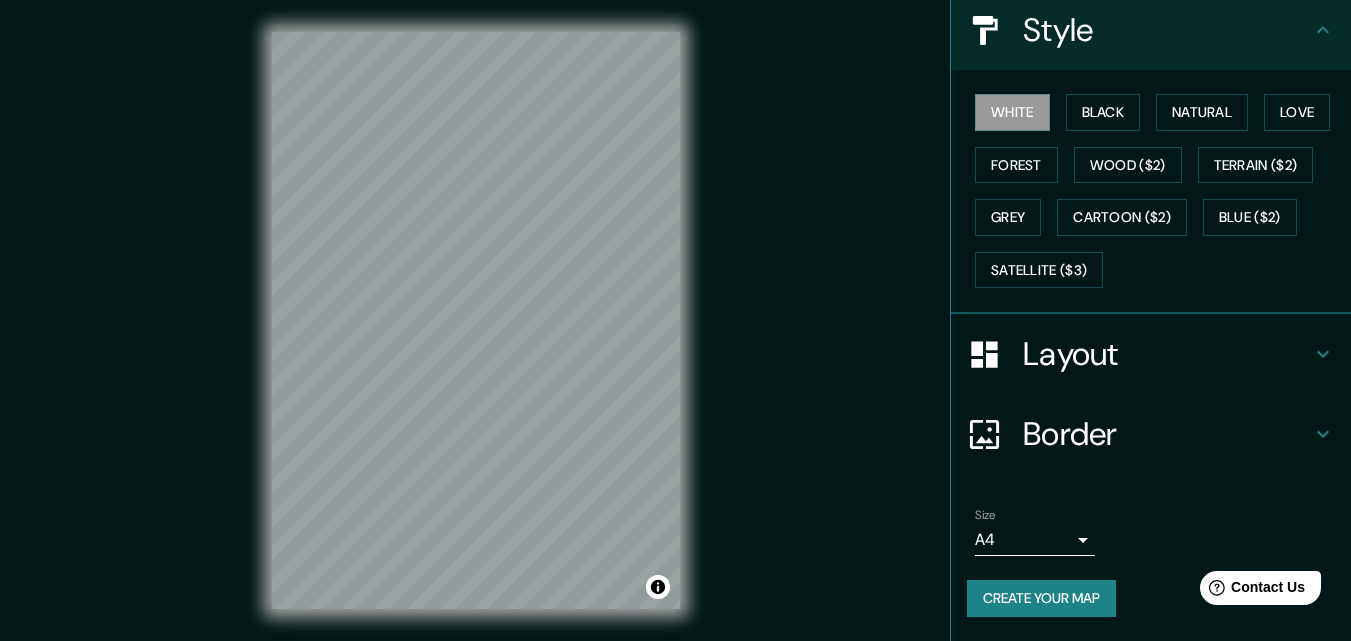 click on "Create your map" at bounding box center [1041, 598] 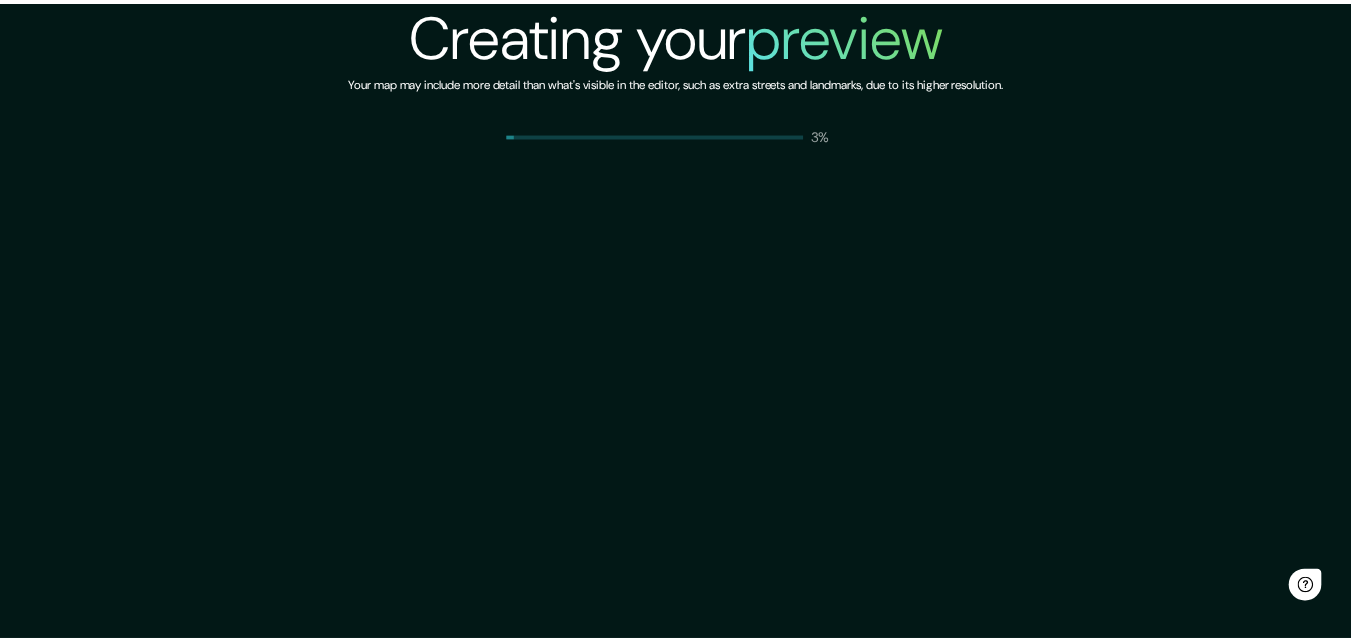 scroll, scrollTop: 0, scrollLeft: 0, axis: both 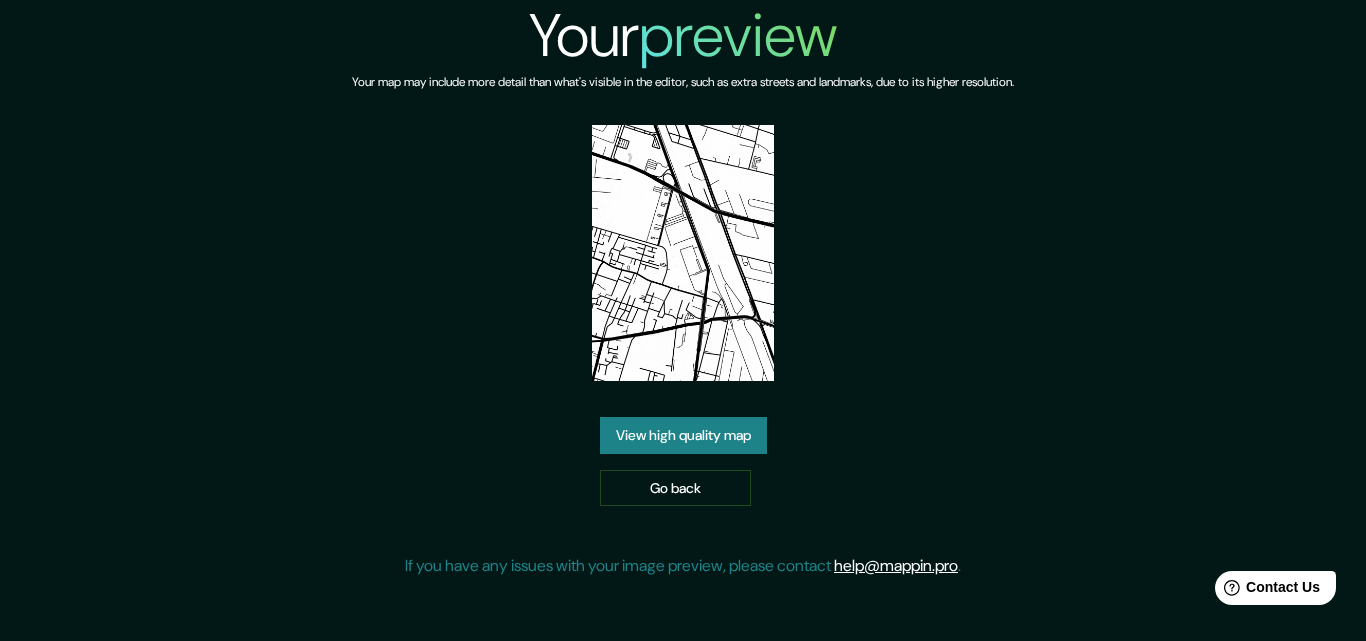 click on "View high quality map" at bounding box center [683, 435] 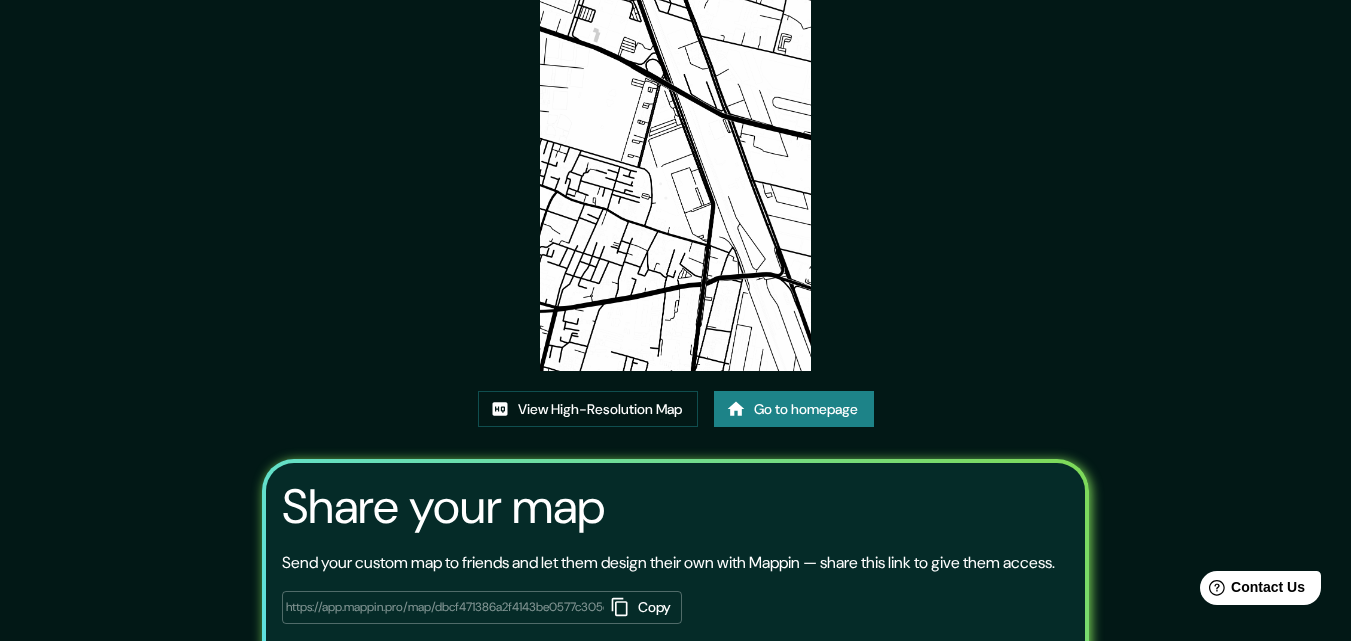 scroll, scrollTop: 244, scrollLeft: 0, axis: vertical 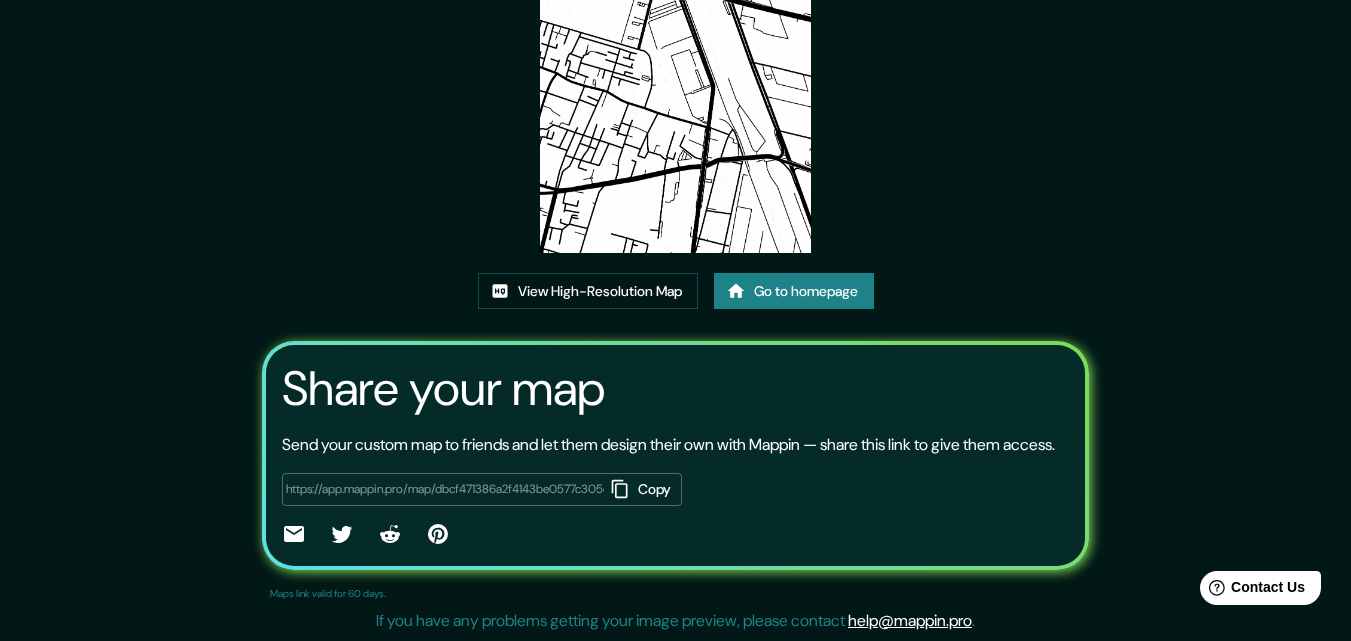 click 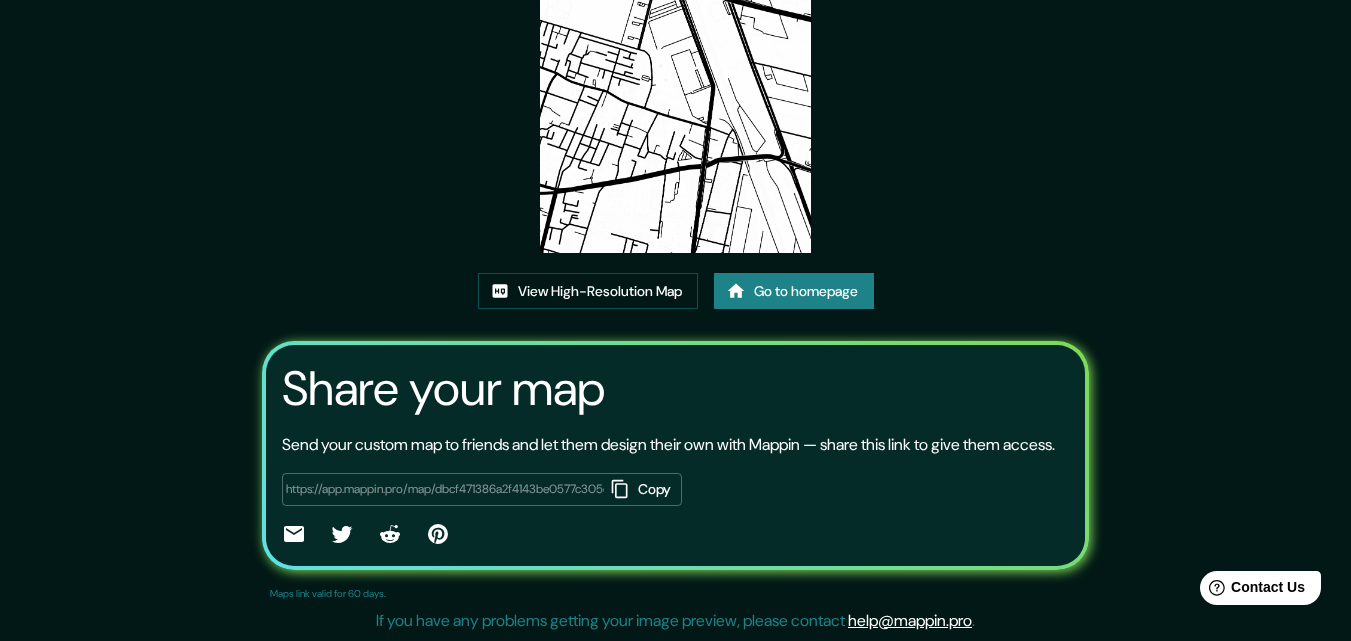 click on "Go to homepage" at bounding box center (794, 291) 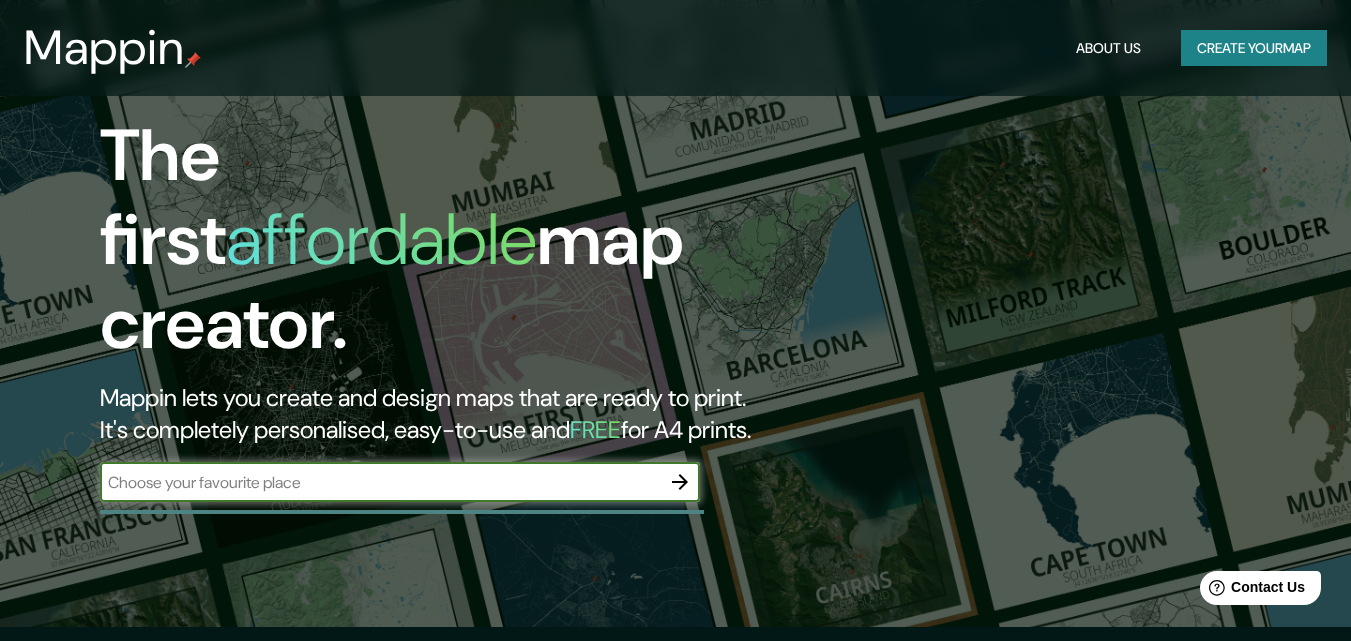 scroll, scrollTop: 0, scrollLeft: 0, axis: both 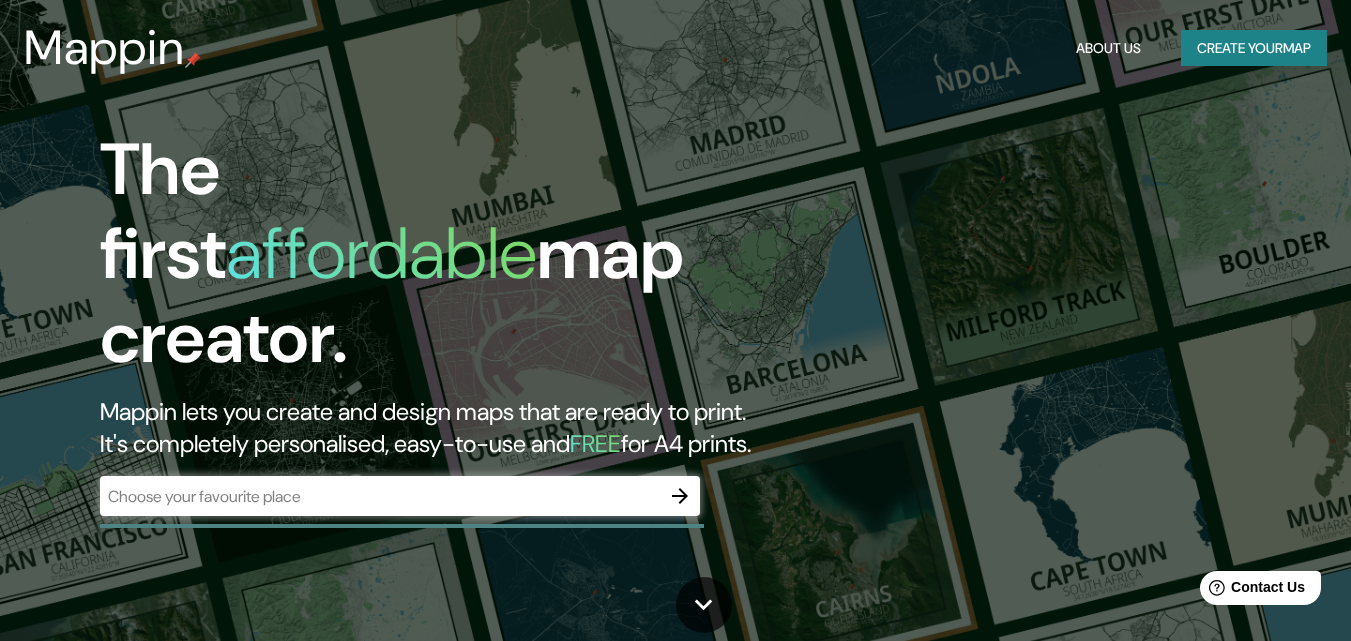 click on "Mappin About Us Create your   map" at bounding box center (675, 48) 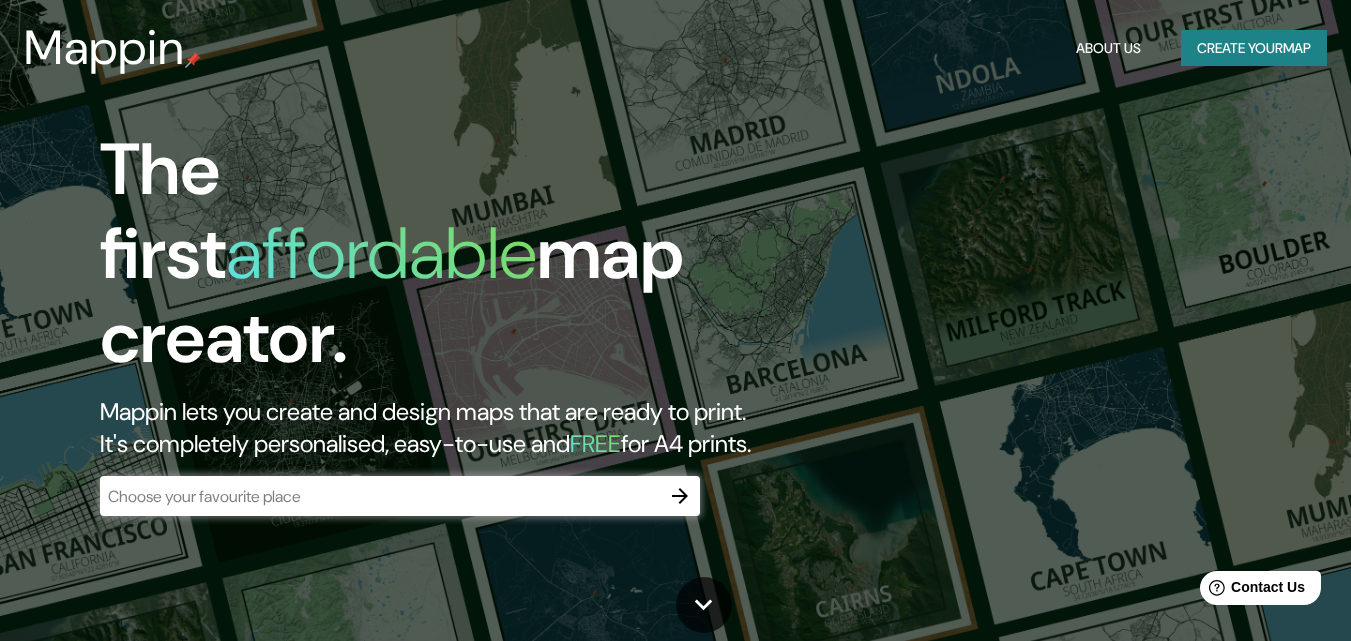 click on "Create your   map" at bounding box center (1254, 48) 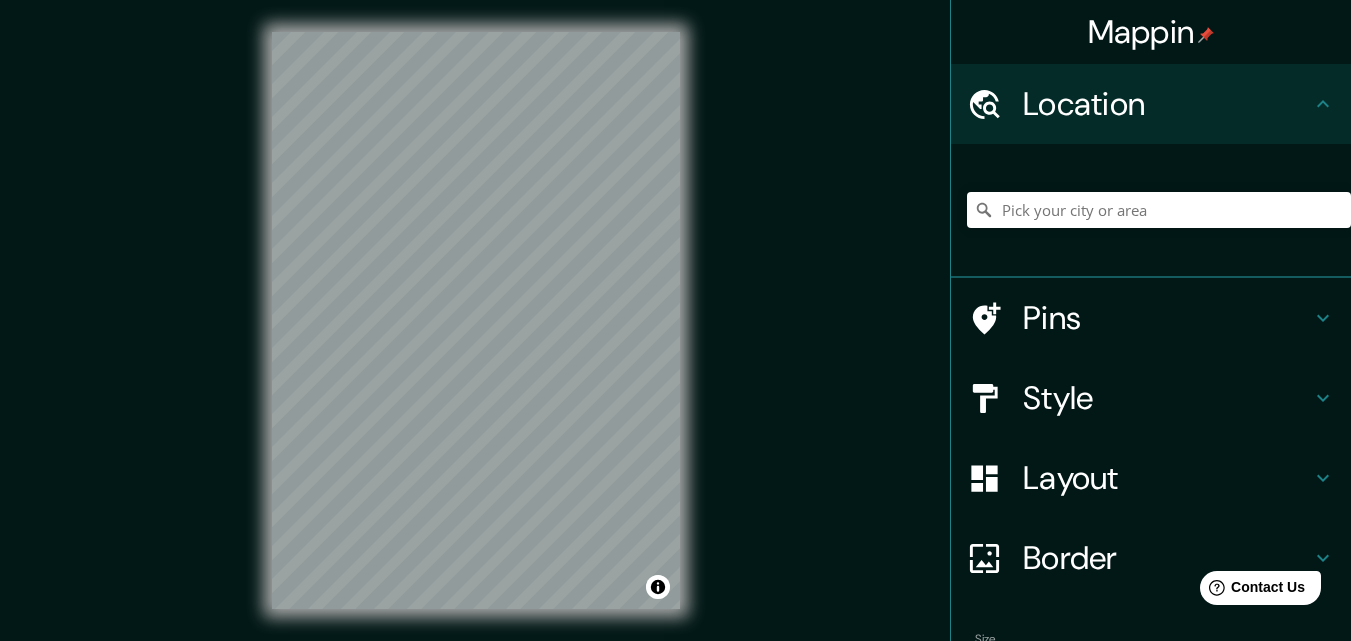 click on "Mappin Location Pins Style Layout Border Choose a border.  Hint : you can make layers of the frame opaque to create some cool effects. None Simple Transparent Fancy Size A4 single Zoom level too high - zoom in more Create your map © Mapbox   © OpenStreetMap   Improve this map Any problems, suggestions, or concerns please email    help@mappin.pro . . ." at bounding box center [675, 336] 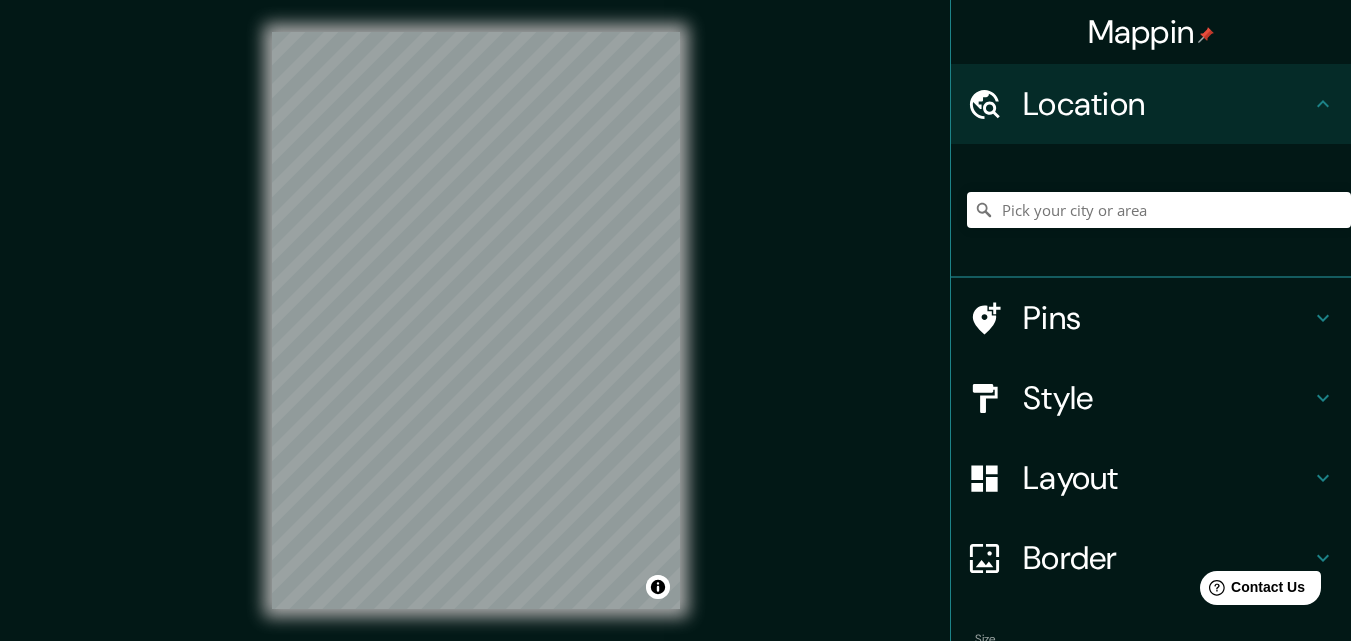 click on "Style" at bounding box center [1167, 398] 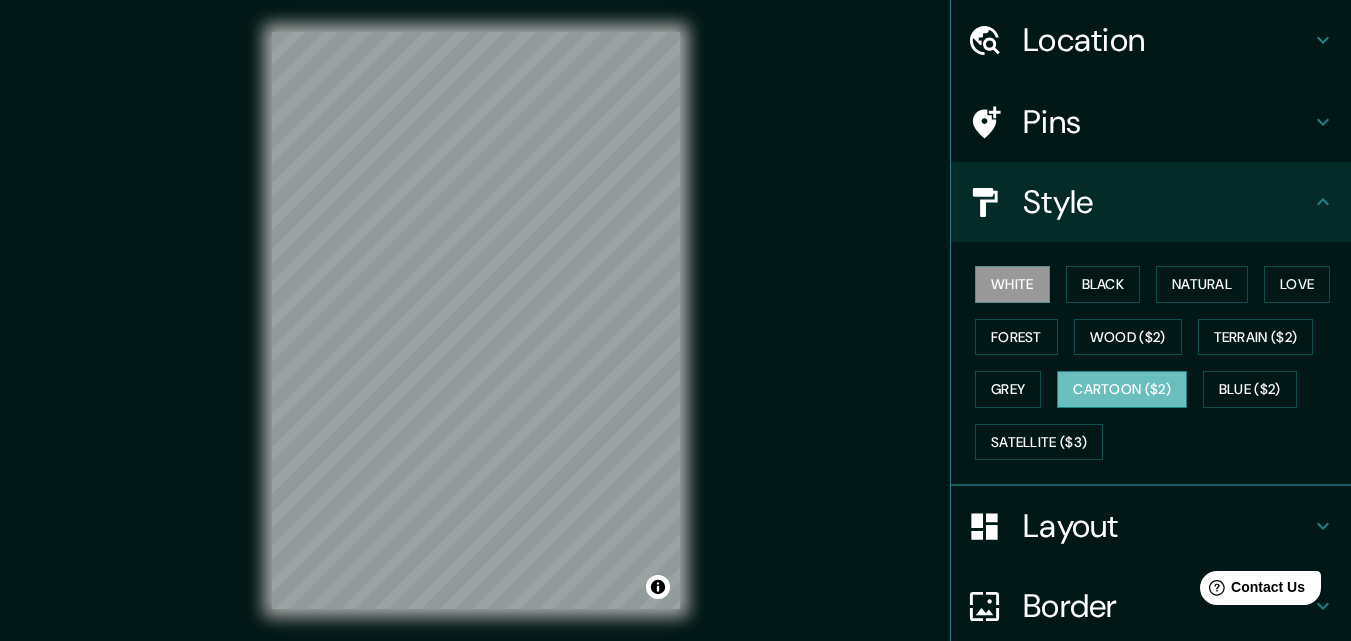 scroll, scrollTop: 100, scrollLeft: 0, axis: vertical 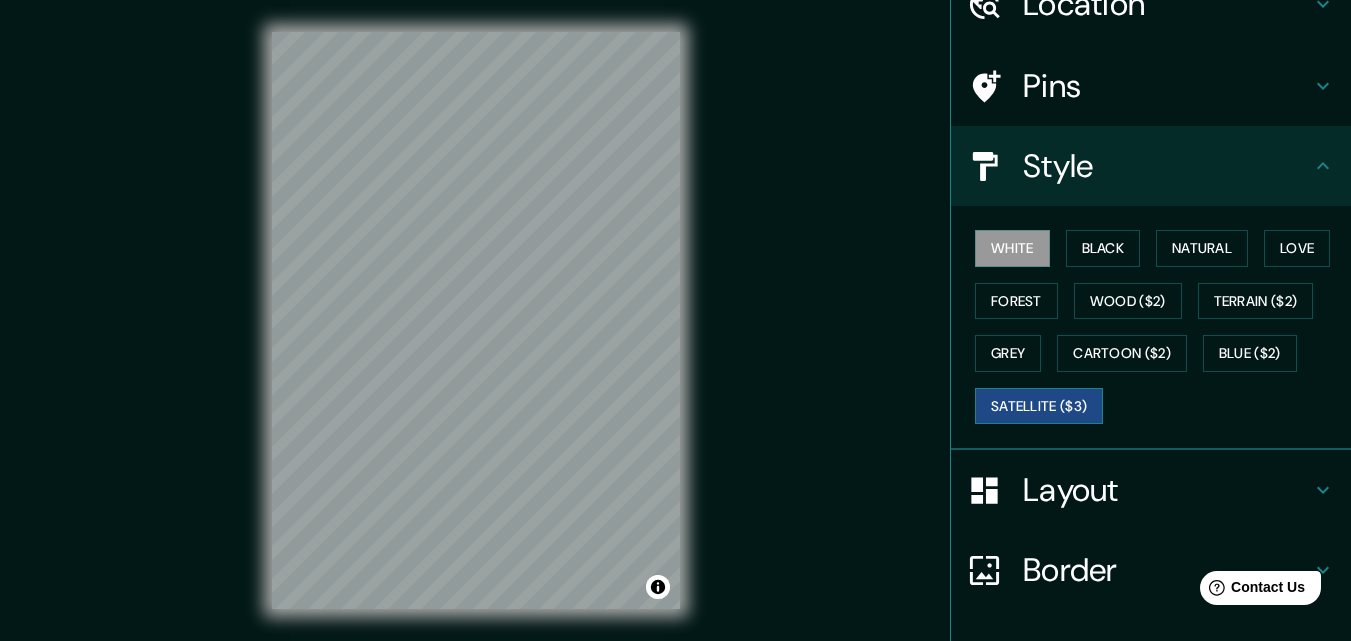 click on "Satellite ($3)" at bounding box center [1039, 406] 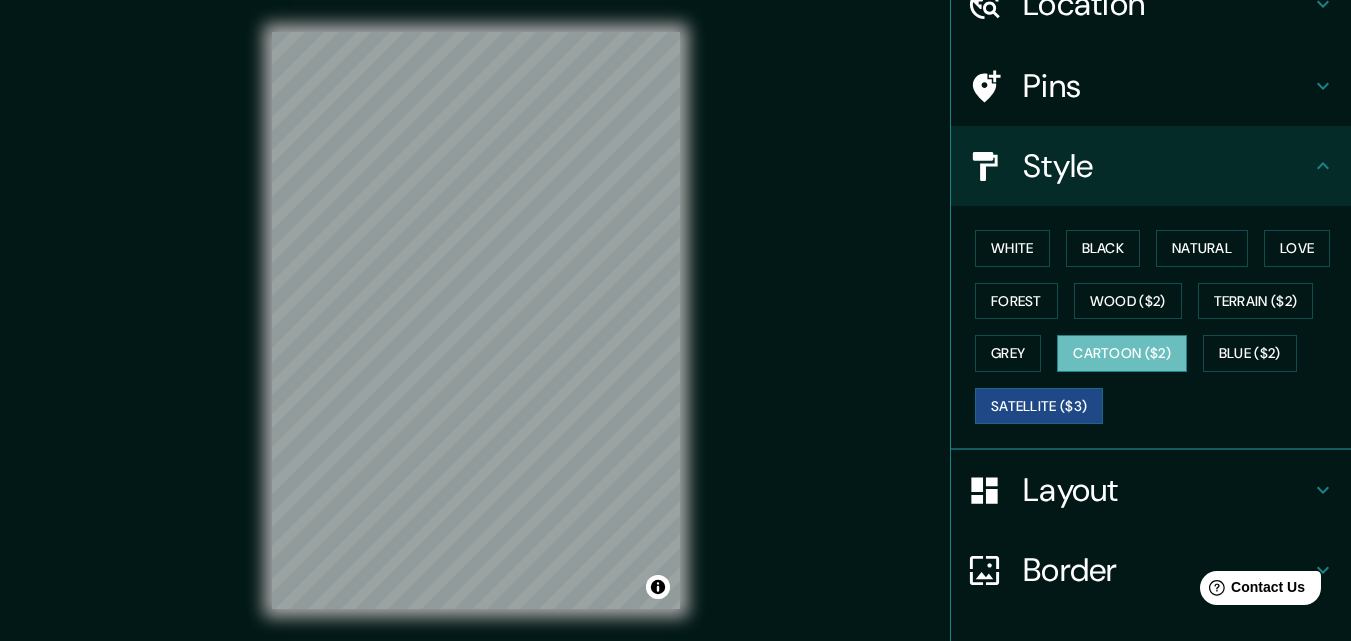 click on "Cartoon ($2)" at bounding box center (1122, 353) 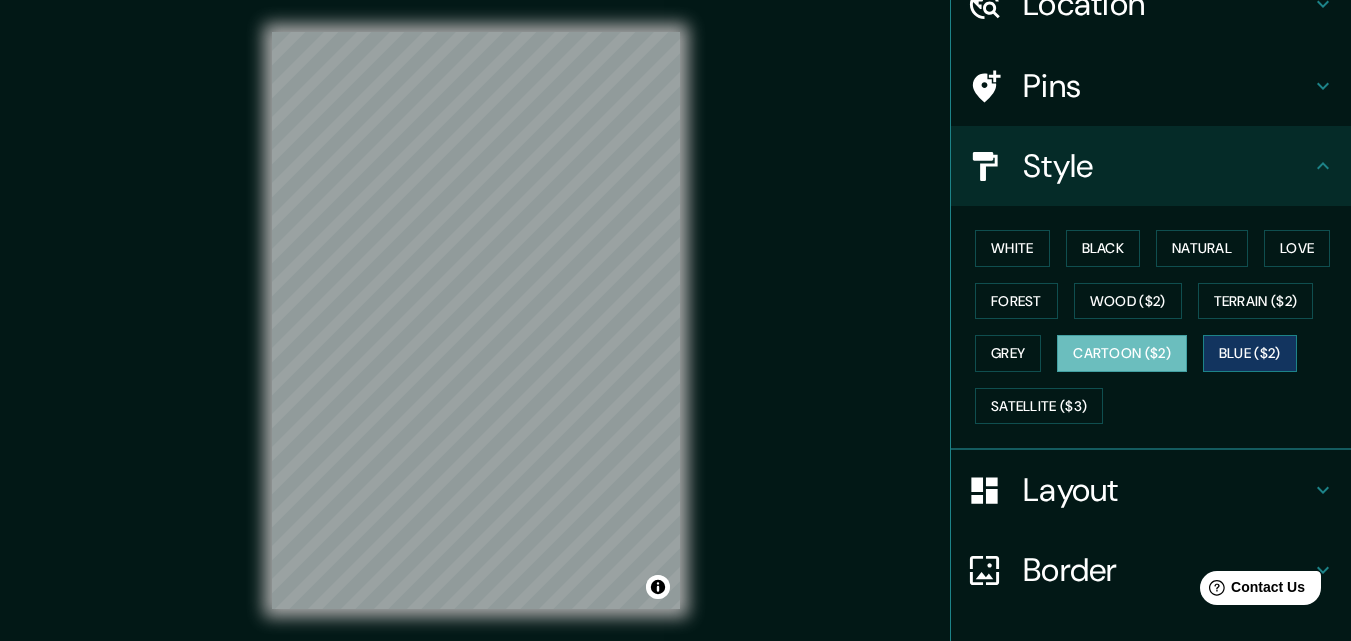 click on "Blue ($2)" at bounding box center [1250, 353] 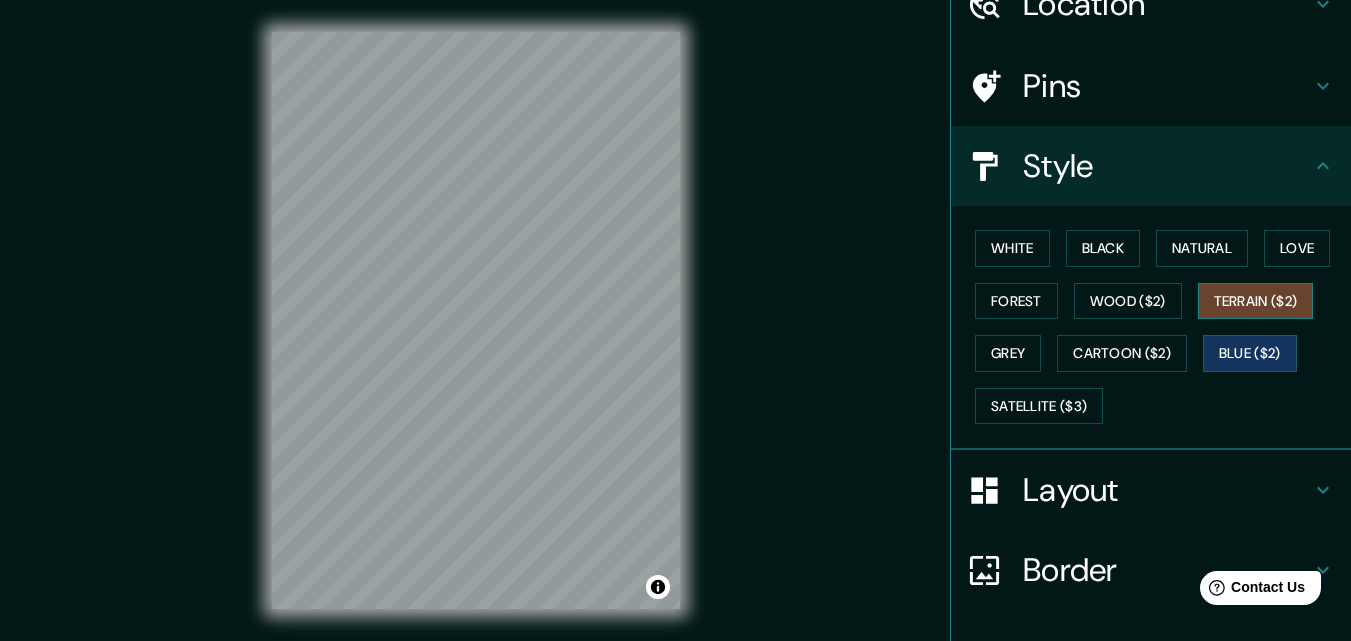 click on "Terrain ($2)" at bounding box center [1256, 301] 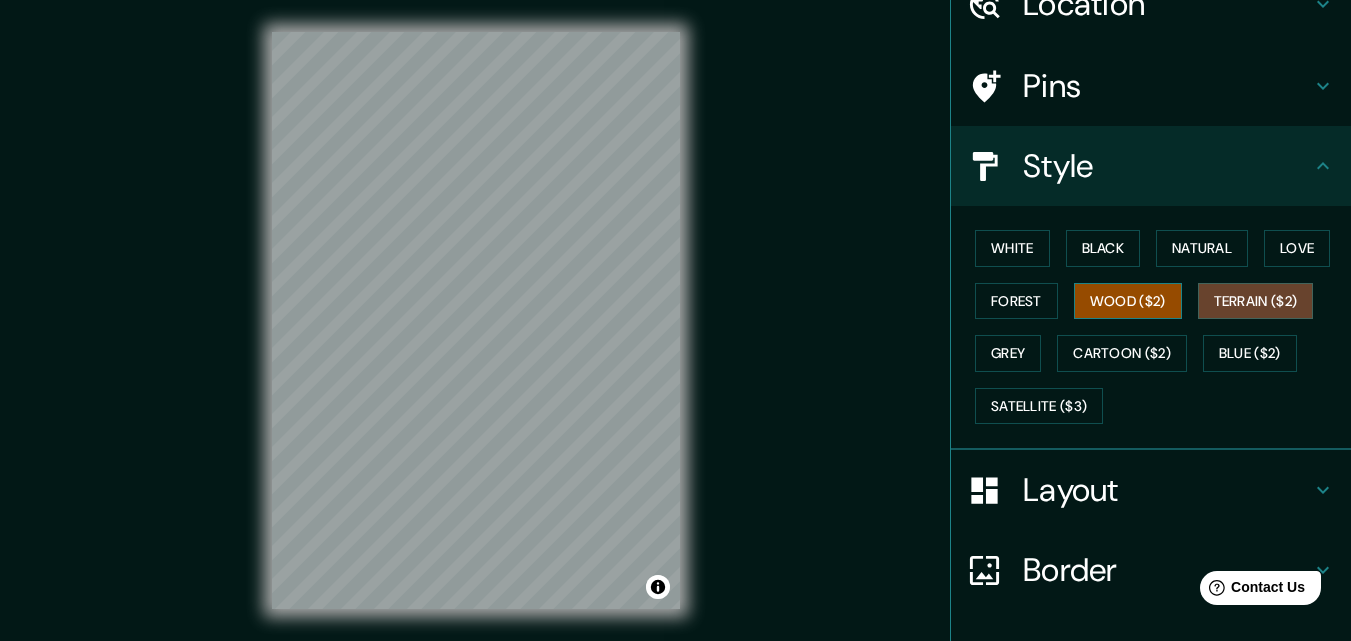 click on "Wood ($2)" at bounding box center (1128, 301) 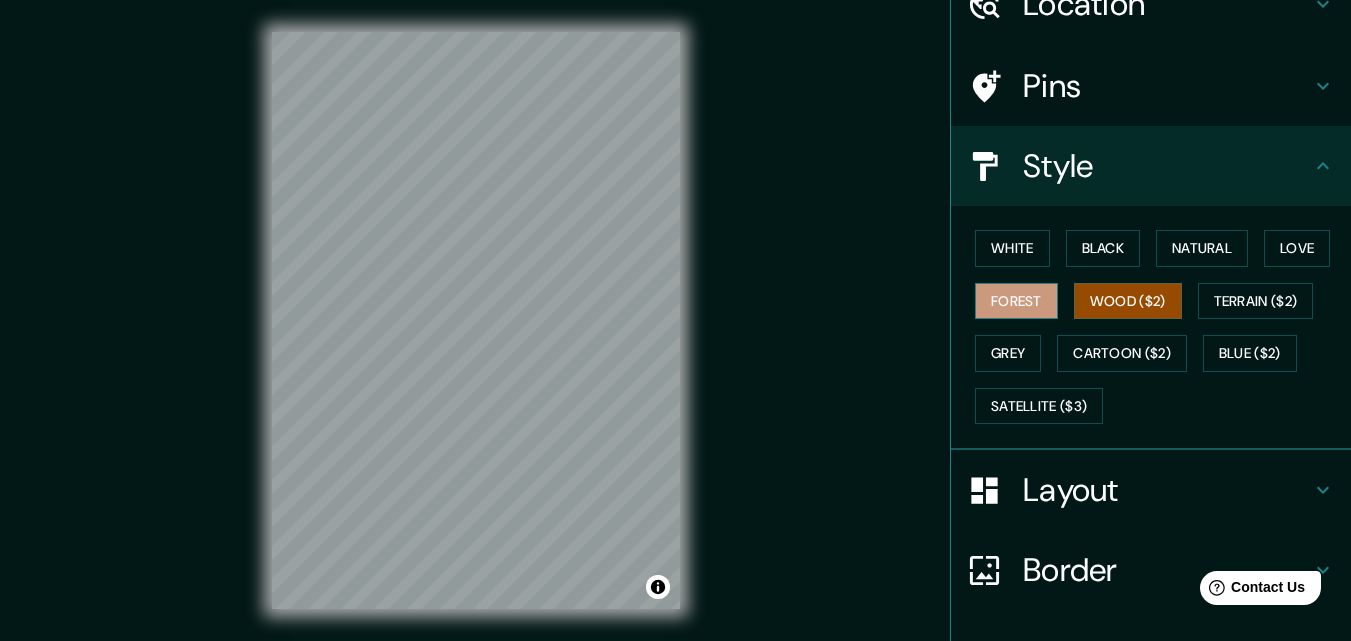 click on "Forest" at bounding box center [1016, 301] 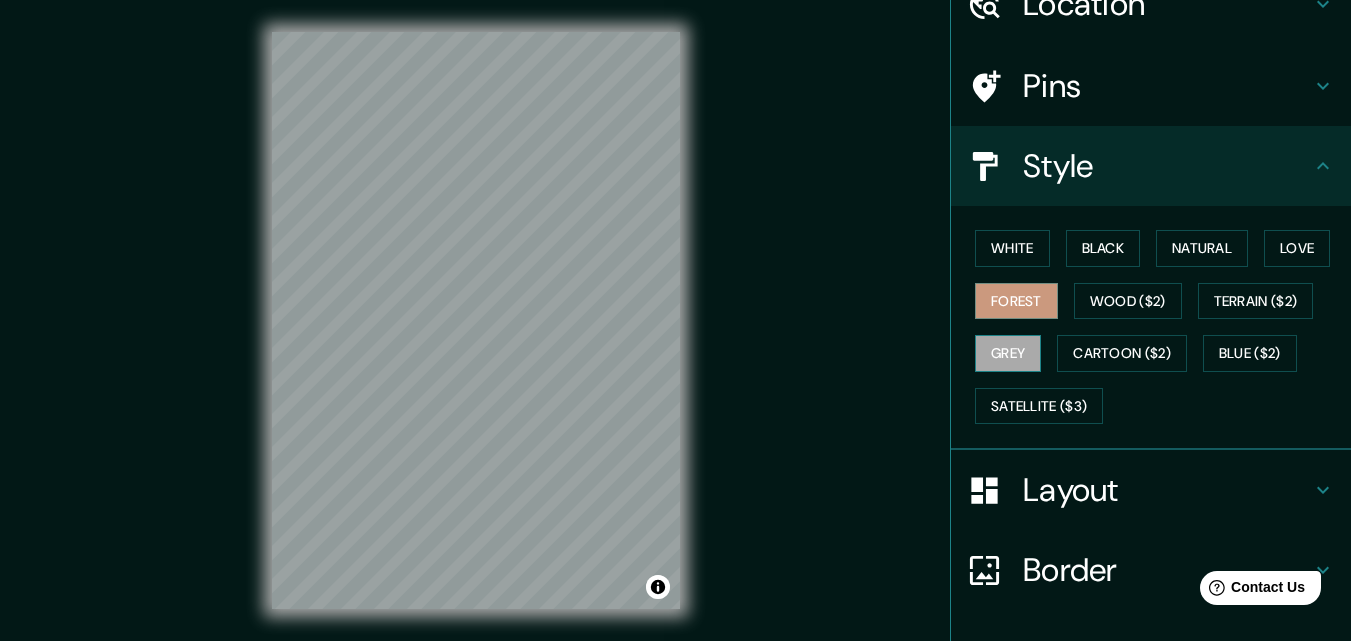 click on "Grey" at bounding box center (1008, 353) 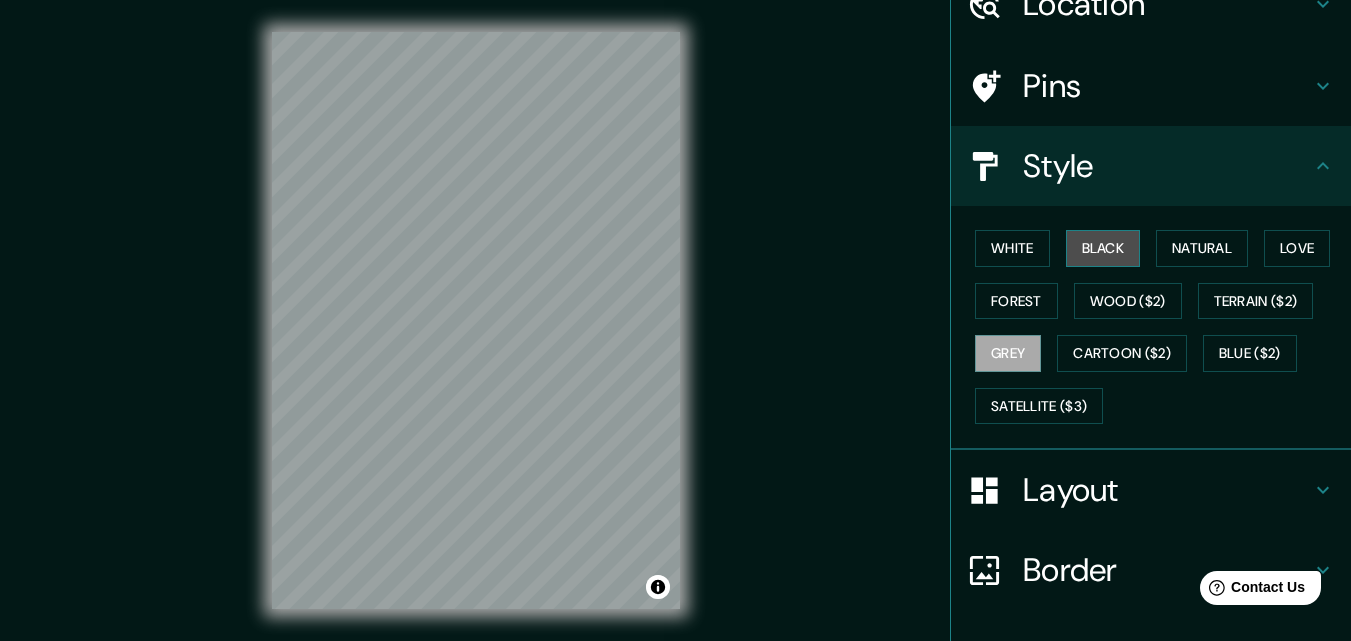 click on "Black" at bounding box center [1103, 248] 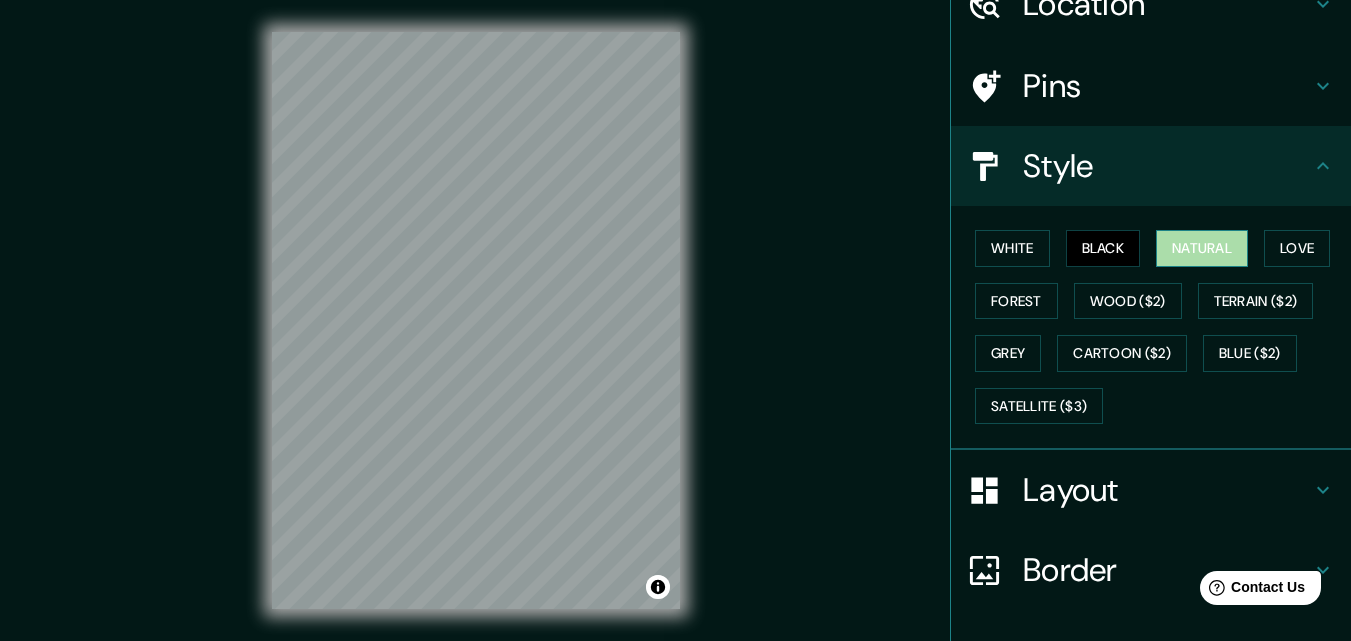click on "Natural" at bounding box center (1202, 248) 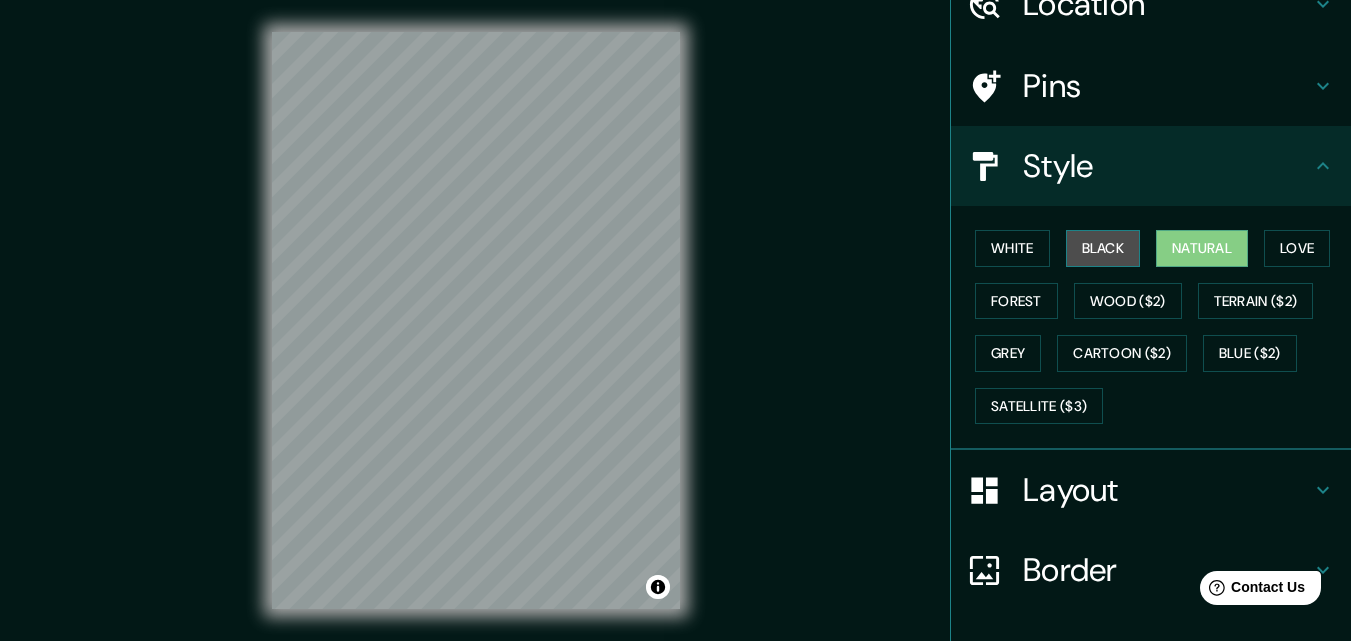 click on "Black" at bounding box center [1103, 248] 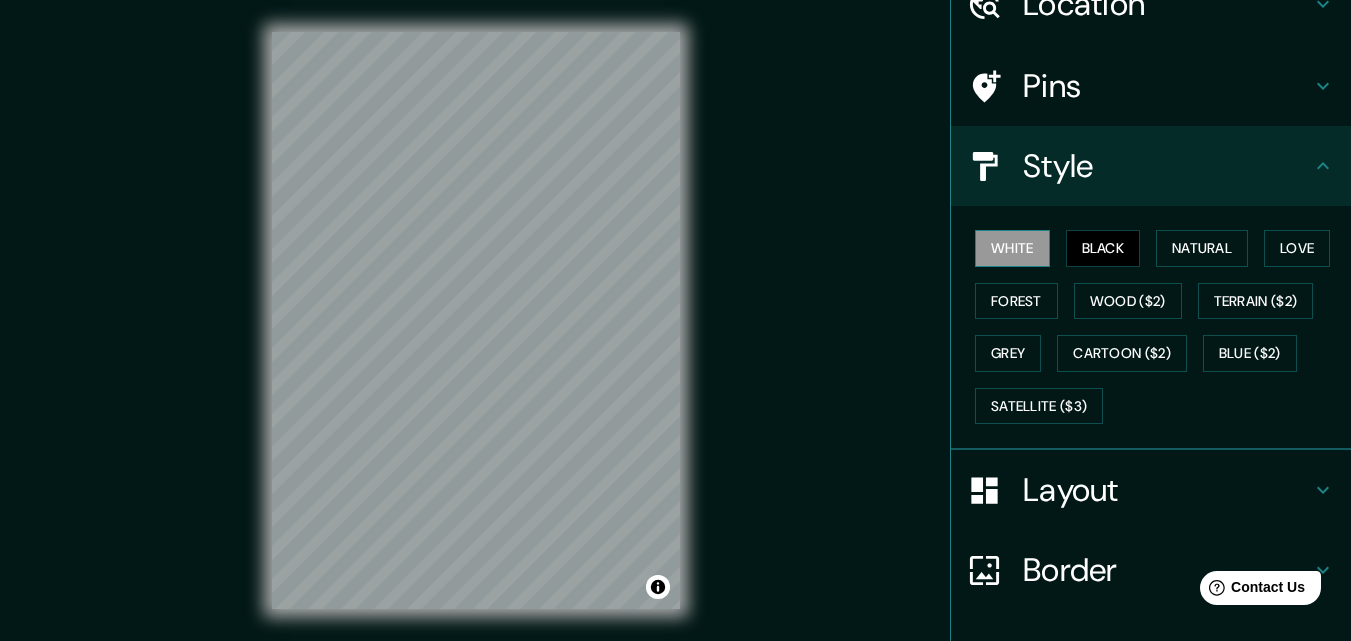 click on "White" at bounding box center (1012, 248) 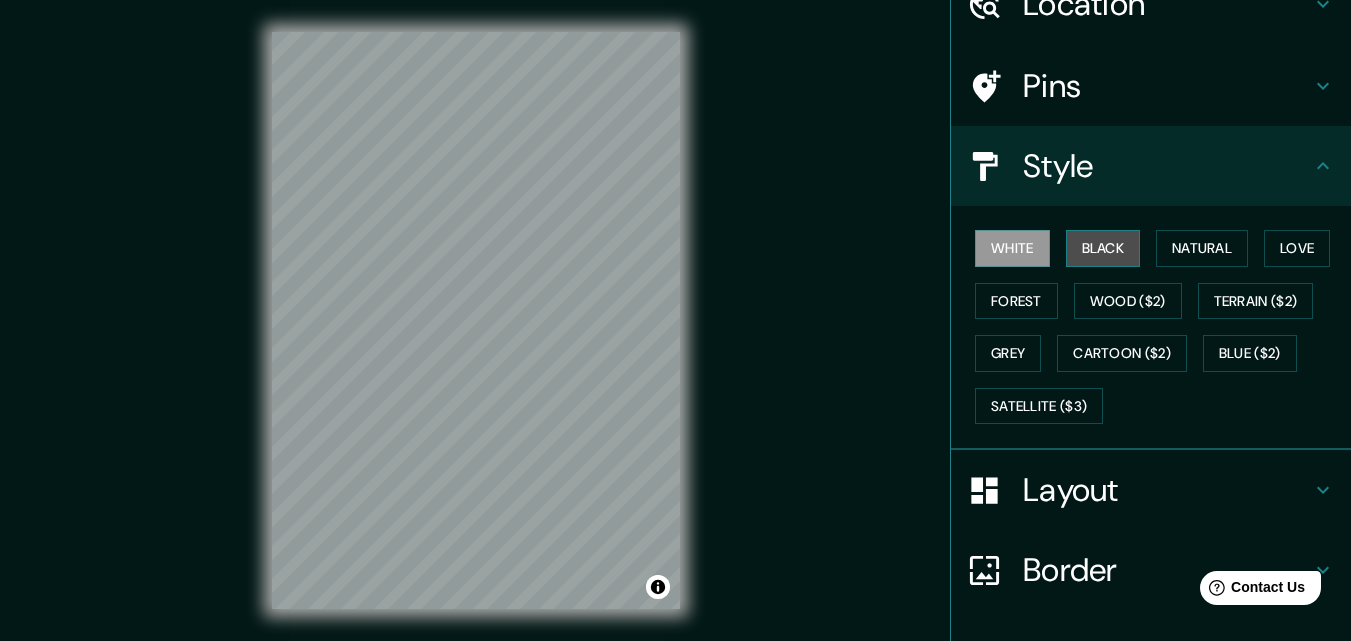 click on "Black" at bounding box center (1103, 248) 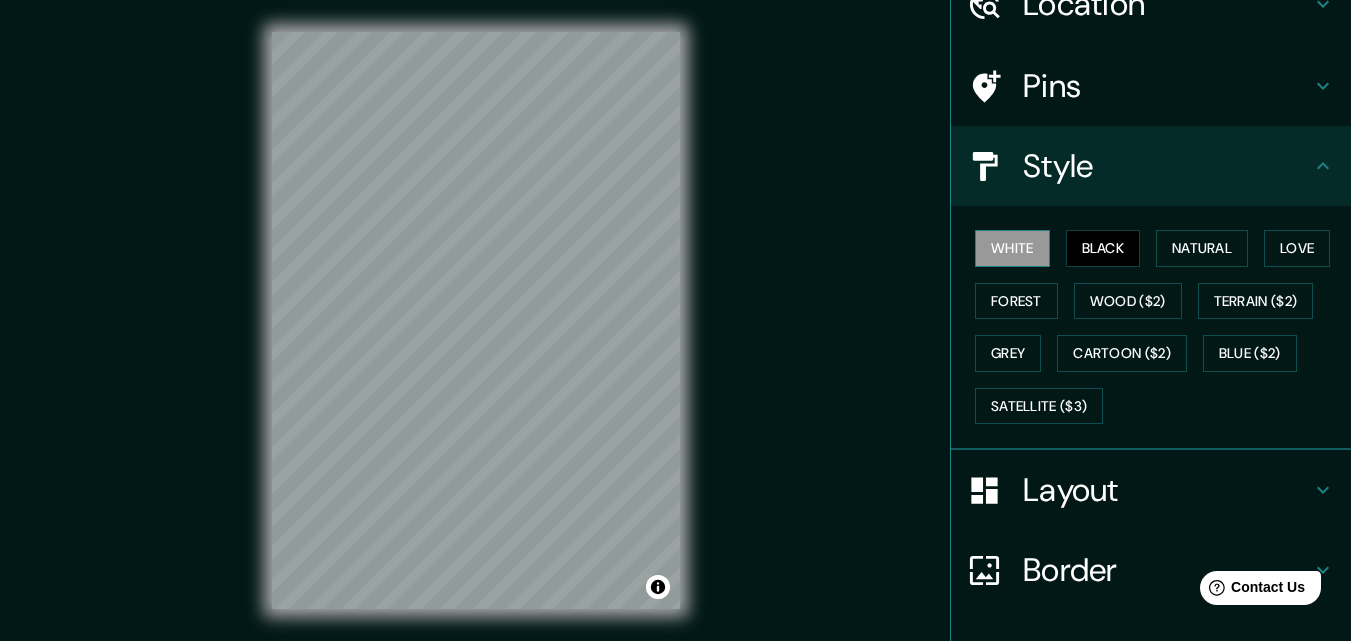 click on "White" at bounding box center (1012, 248) 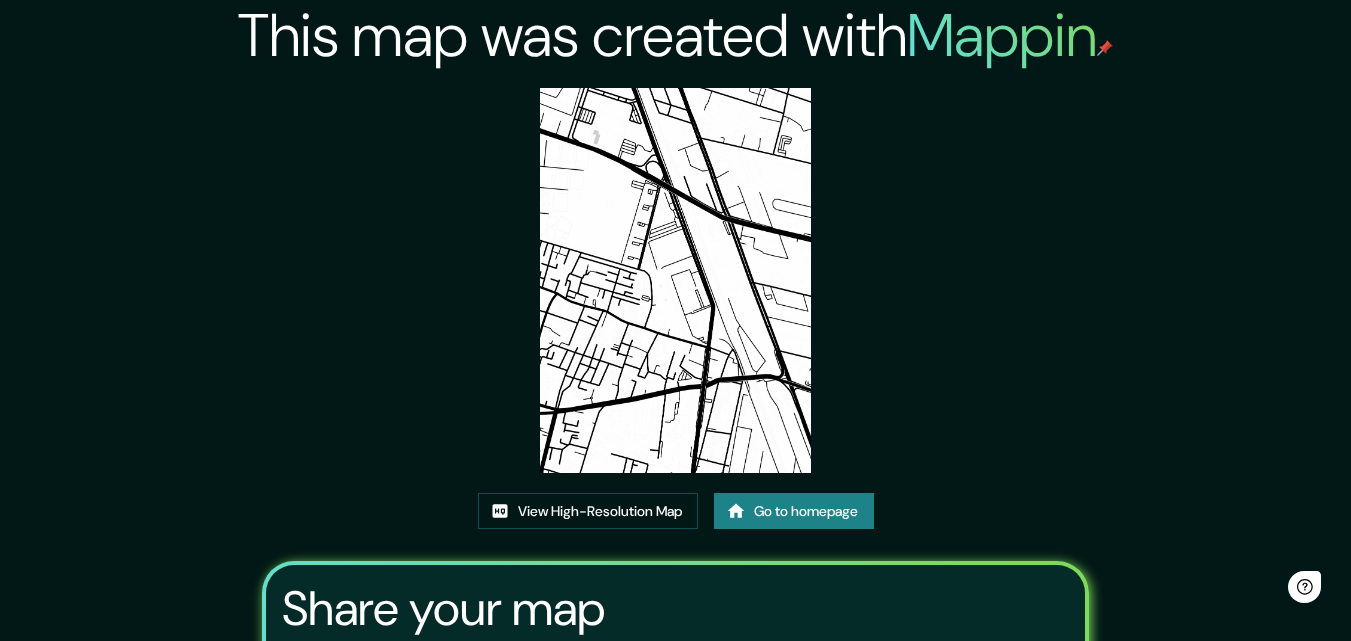 scroll, scrollTop: 0, scrollLeft: 0, axis: both 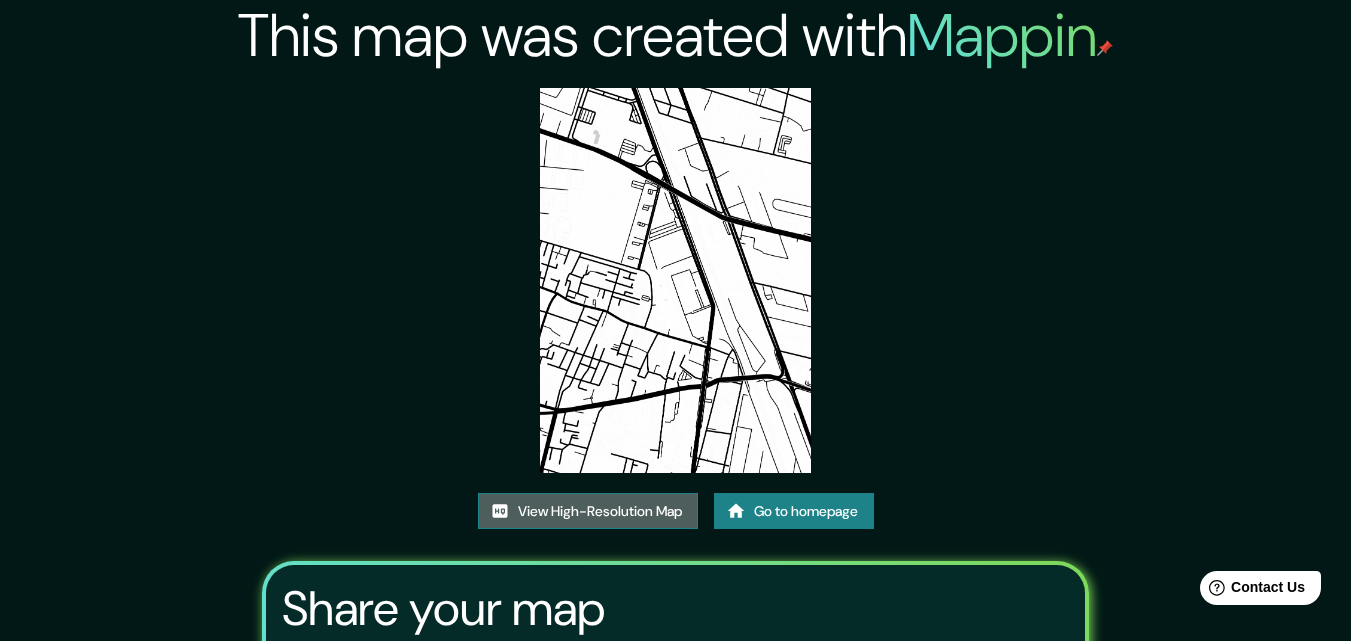 click on "View High-Resolution Map" at bounding box center [588, 511] 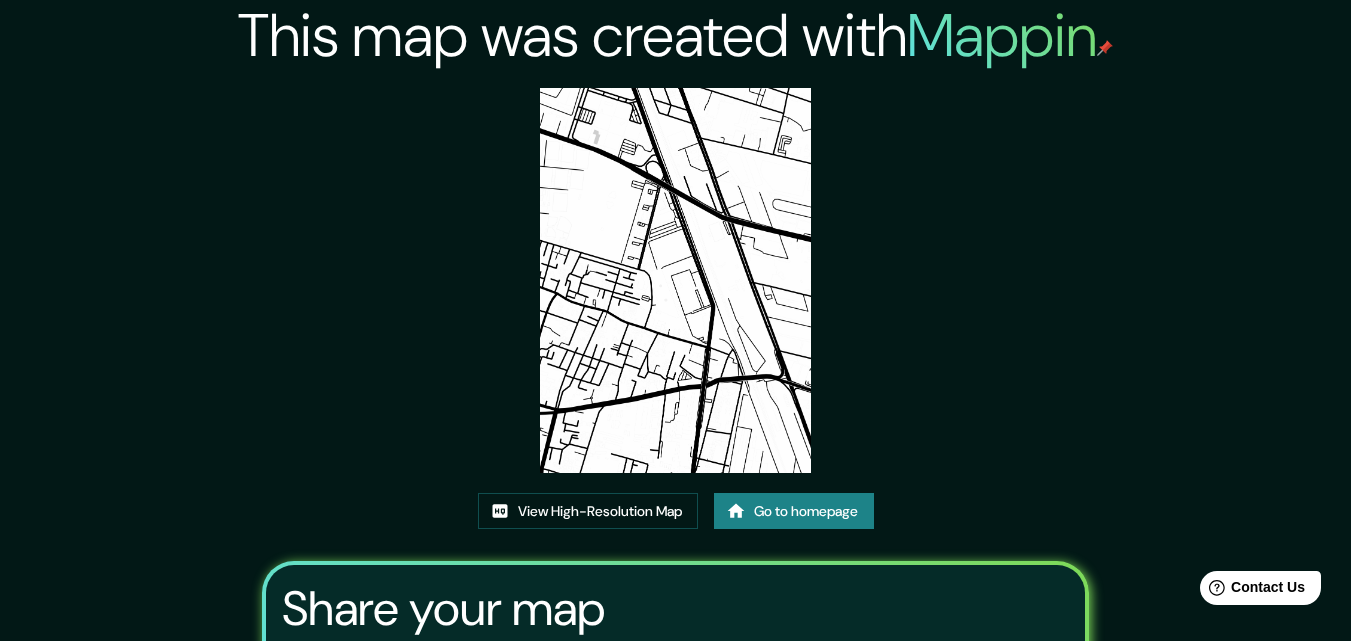 click on "Go to homepage" at bounding box center (794, 511) 